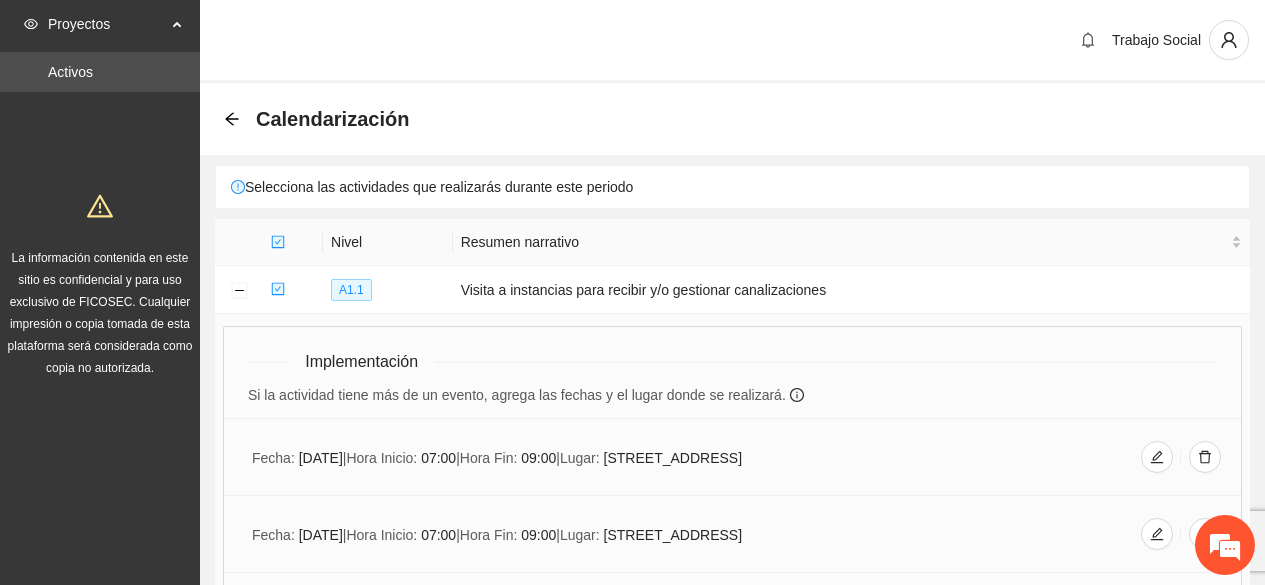 scroll, scrollTop: 1967, scrollLeft: 0, axis: vertical 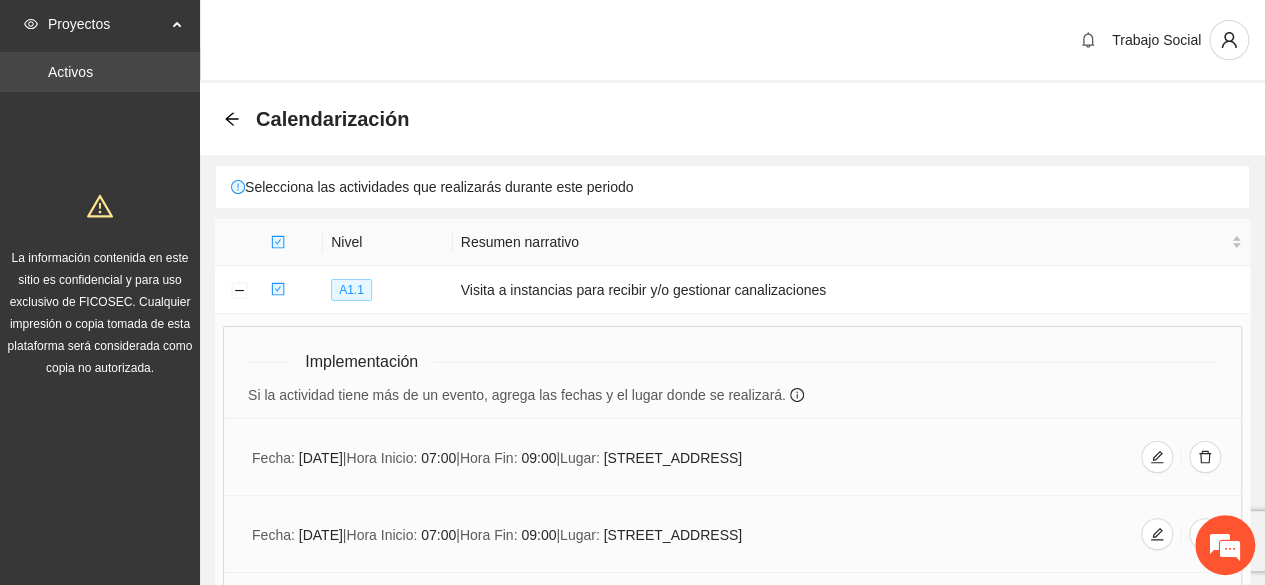 click on "Activos" at bounding box center (70, 72) 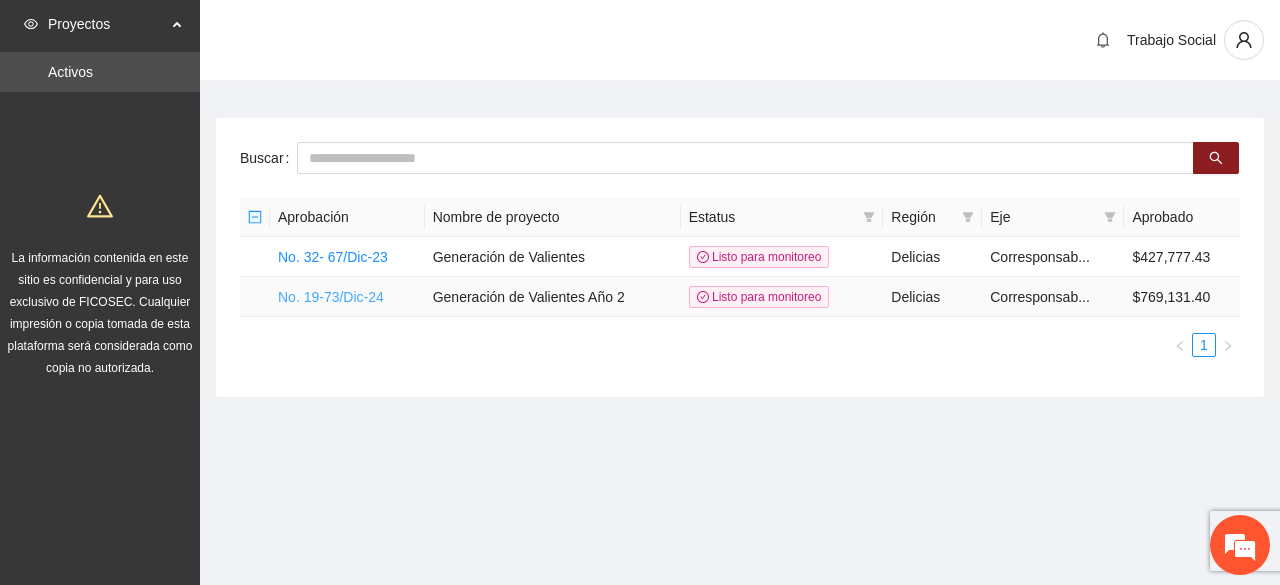click on "No. 19-73/Dic-24" at bounding box center (331, 297) 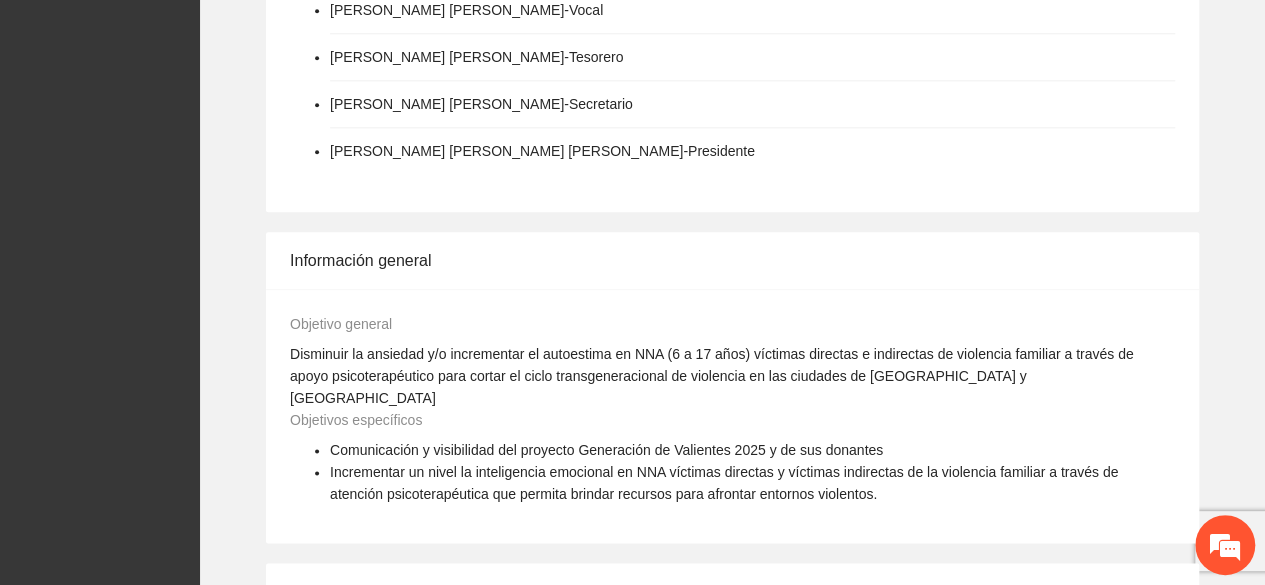 scroll, scrollTop: 1752, scrollLeft: 0, axis: vertical 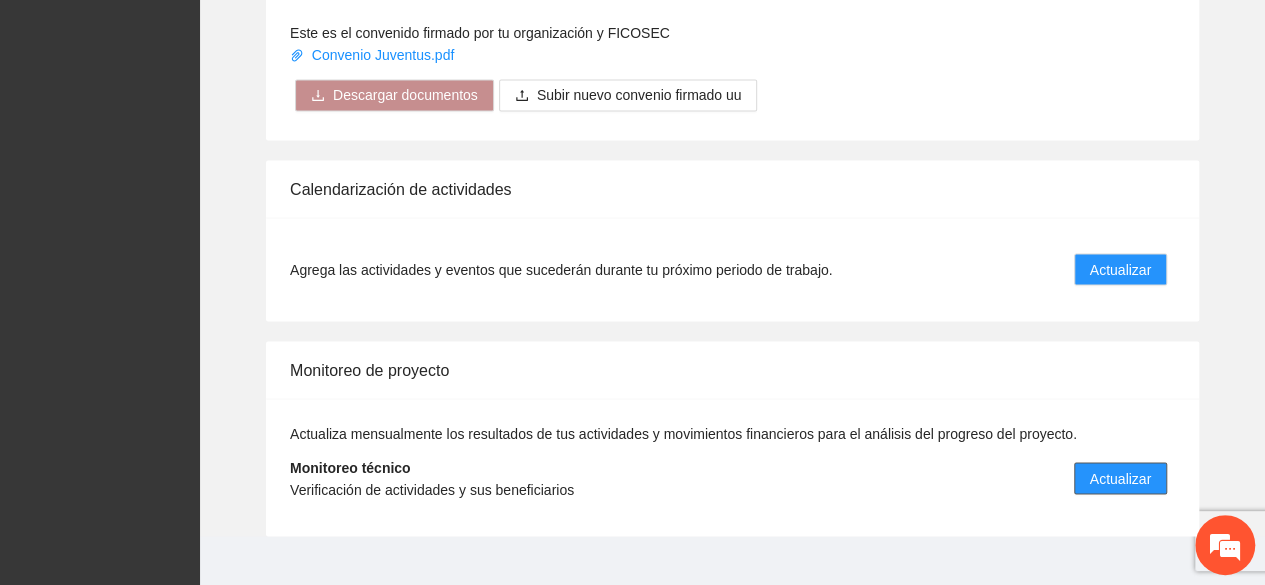 click on "Actualizar" at bounding box center (1120, 478) 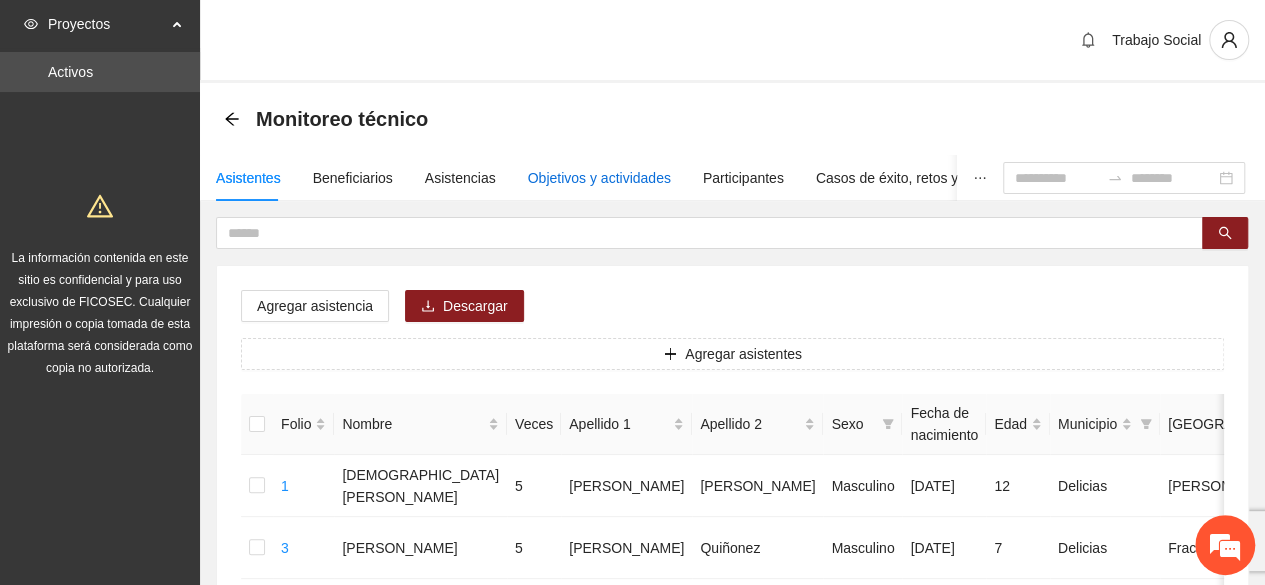 click on "Objetivos y actividades" at bounding box center [599, 178] 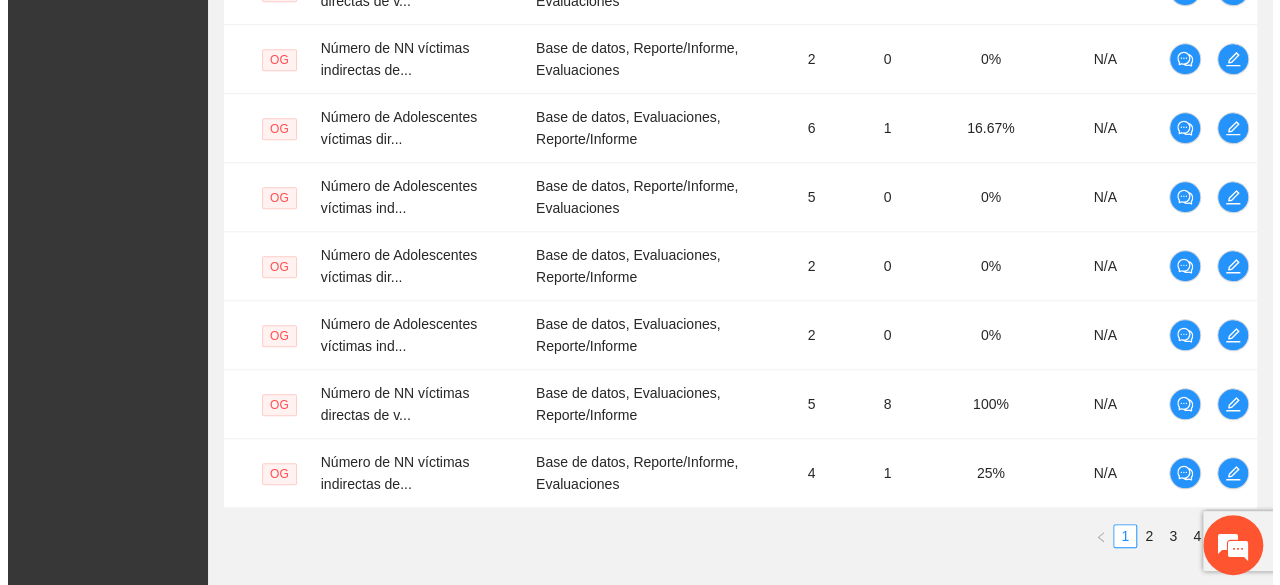 scroll, scrollTop: 839, scrollLeft: 0, axis: vertical 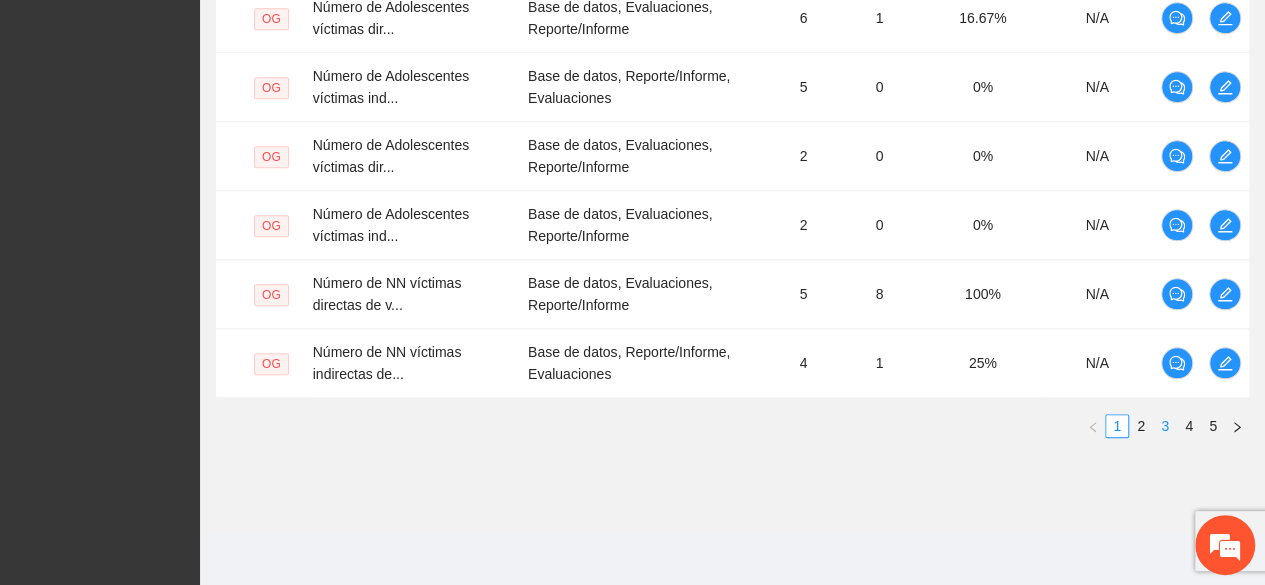 click on "3" at bounding box center [1165, 426] 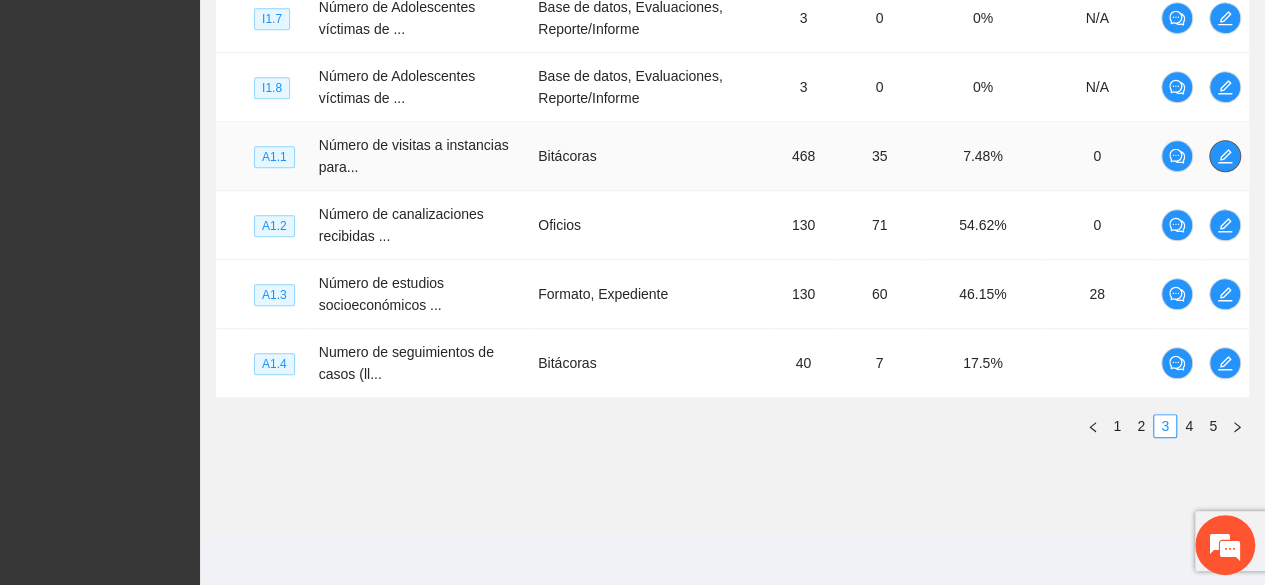 click 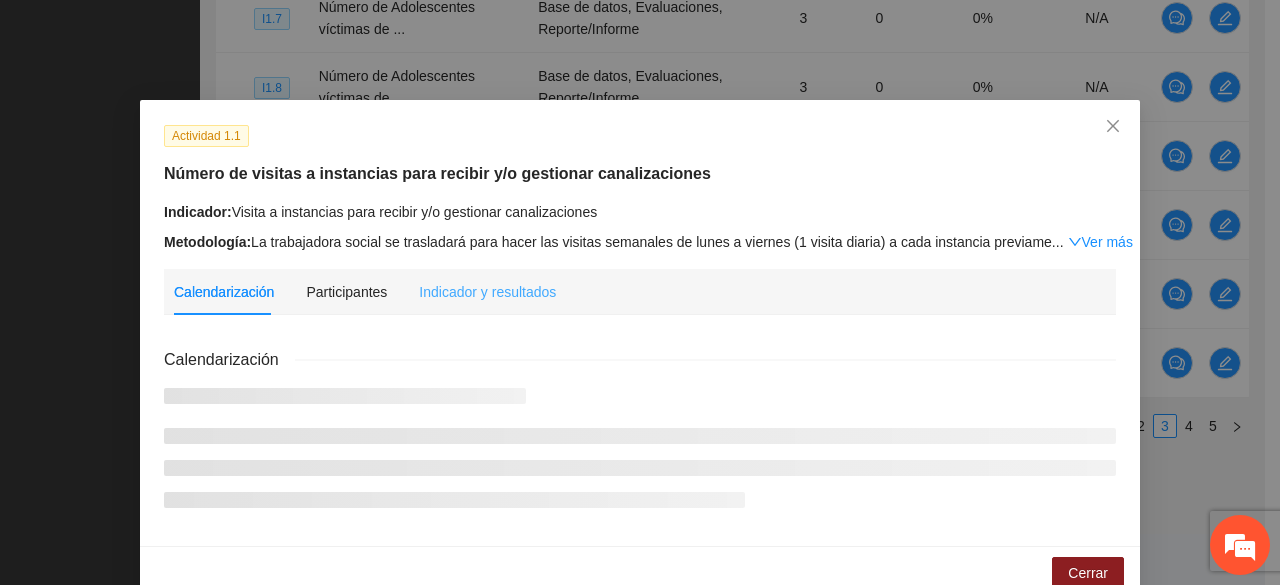 click on "Indicador y resultados" at bounding box center [487, 292] 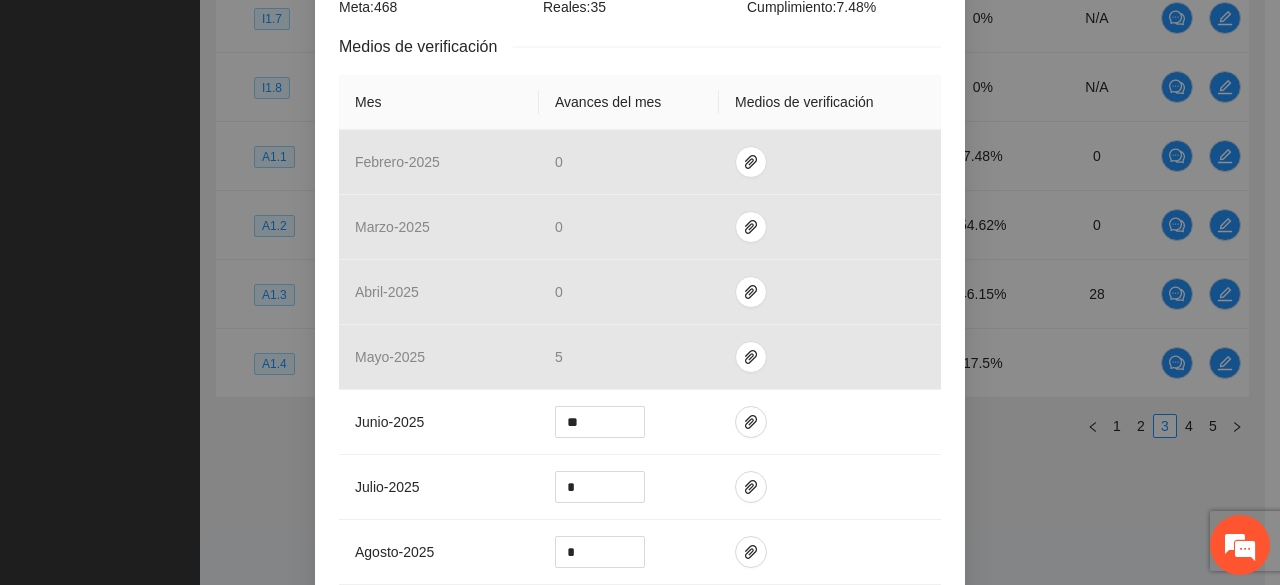 scroll, scrollTop: 405, scrollLeft: 0, axis: vertical 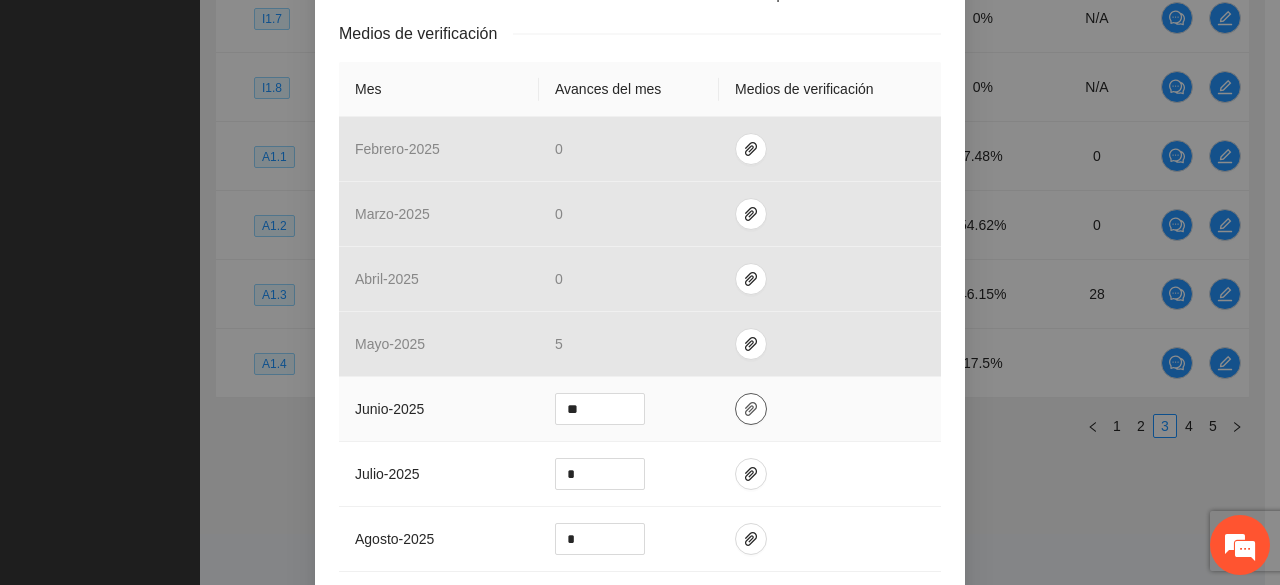 click 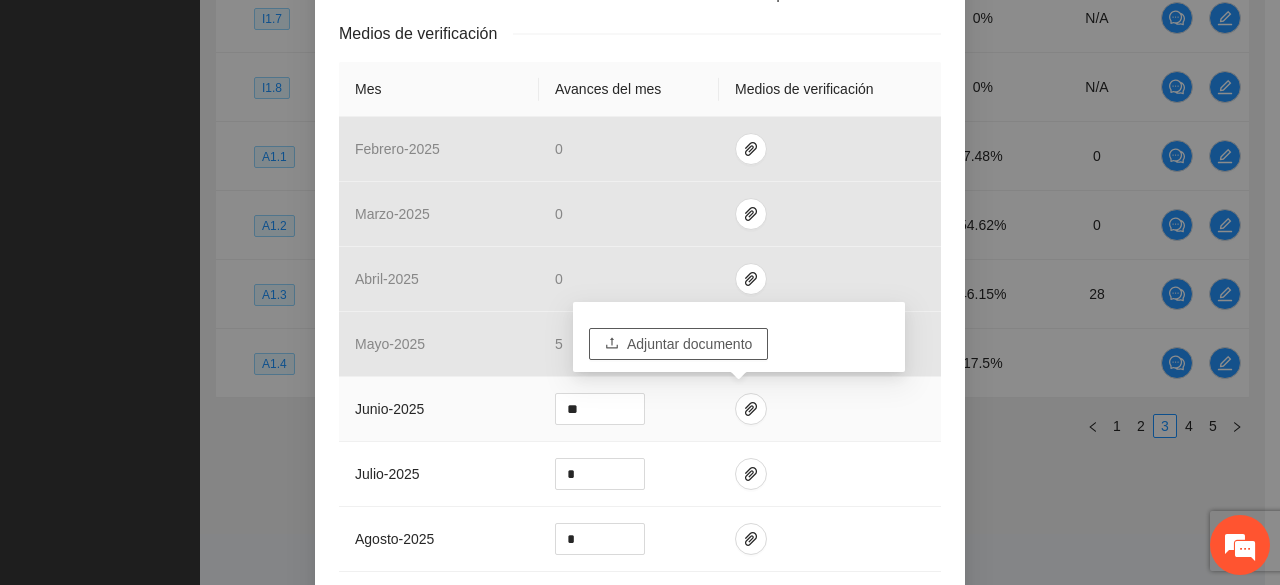 click on "Adjuntar documento" at bounding box center (689, 344) 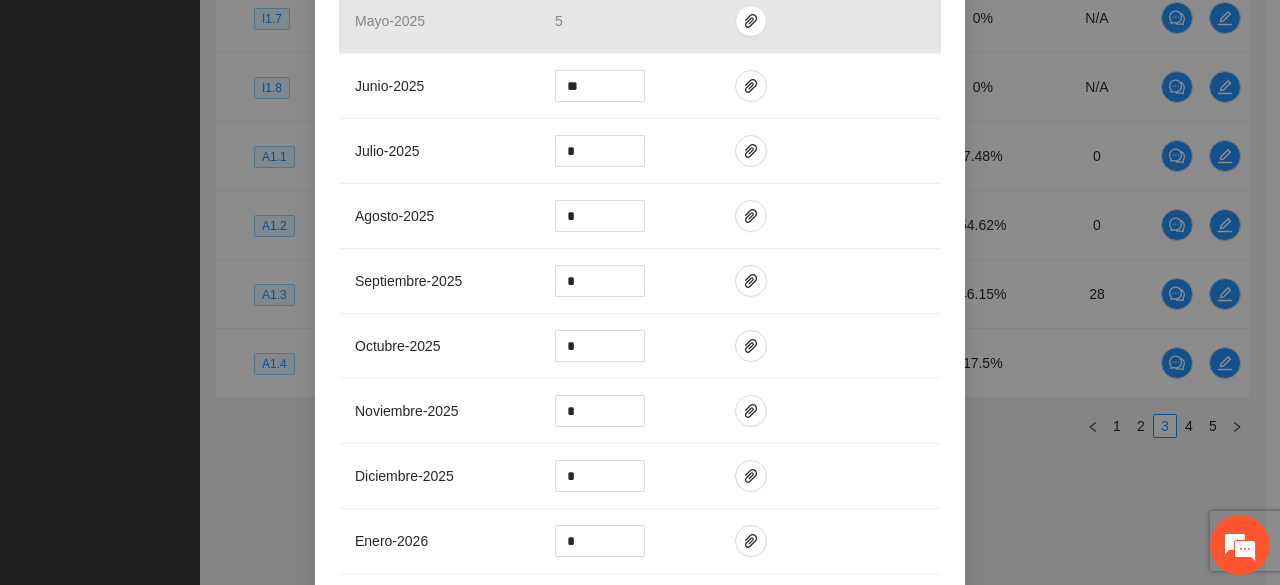 scroll, scrollTop: 928, scrollLeft: 0, axis: vertical 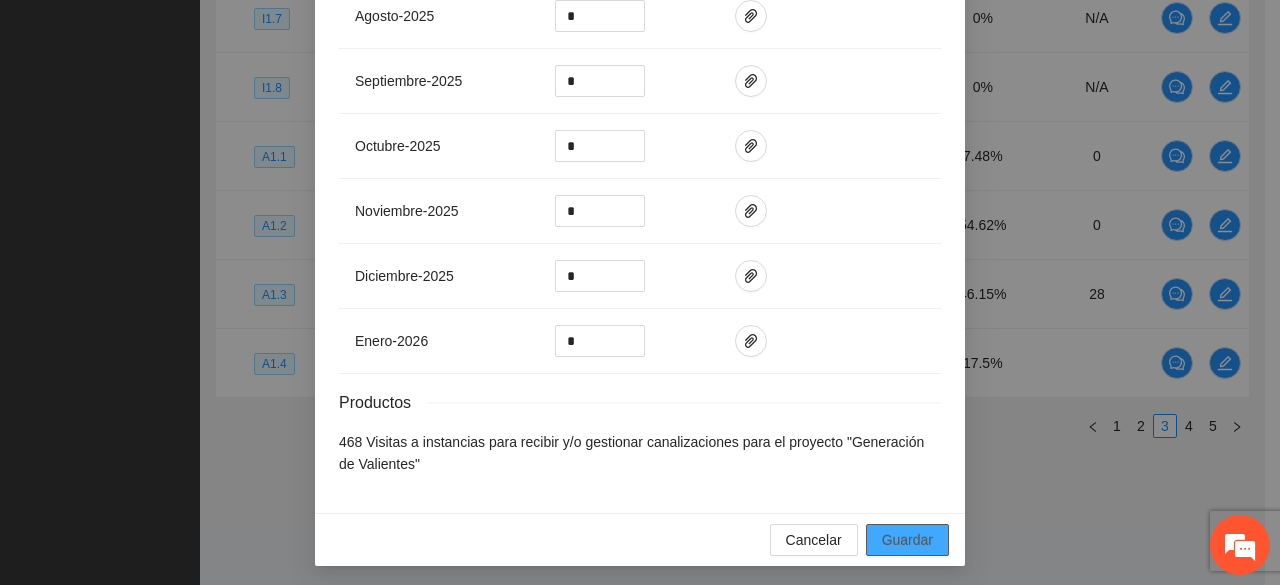 click on "Guardar" at bounding box center [907, 540] 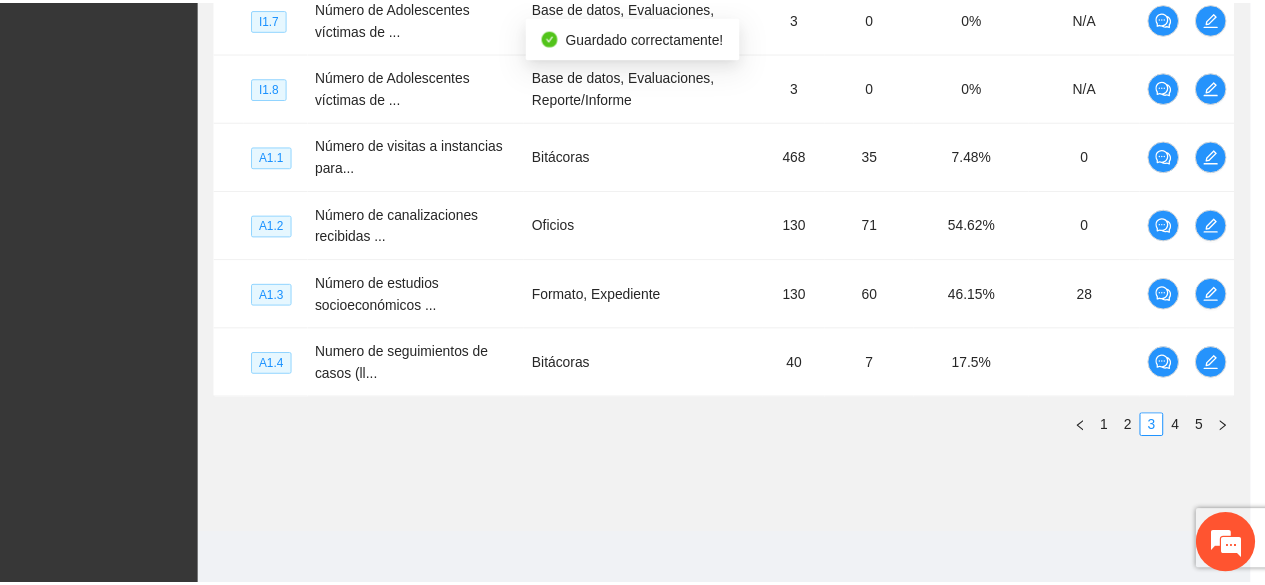 scroll, scrollTop: 828, scrollLeft: 0, axis: vertical 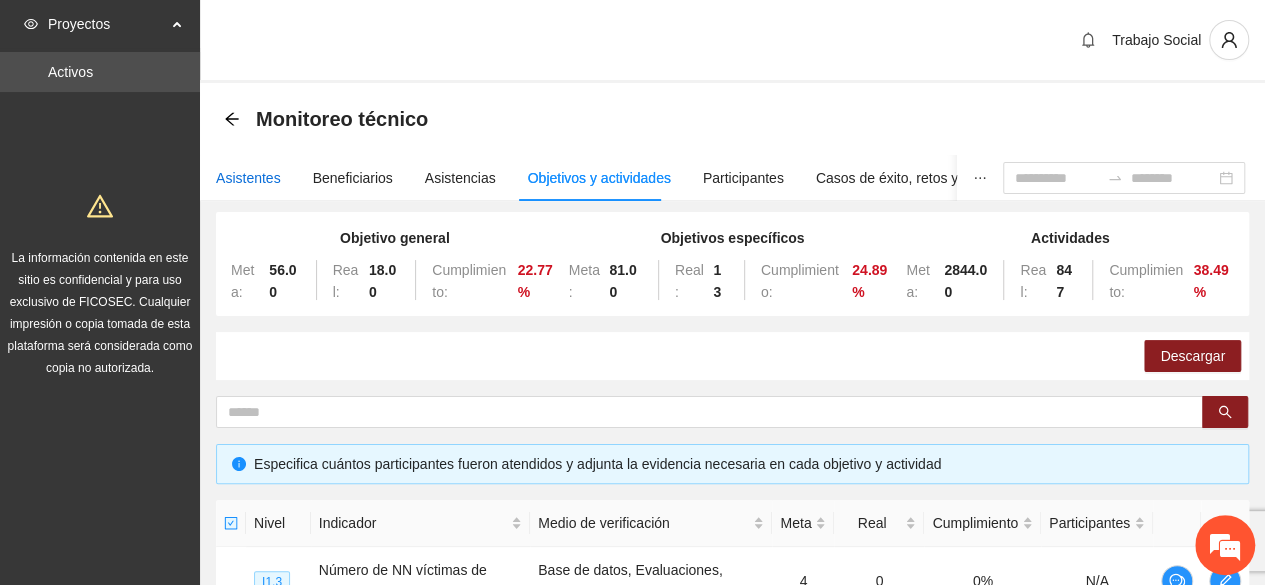 click on "Asistentes" at bounding box center (248, 178) 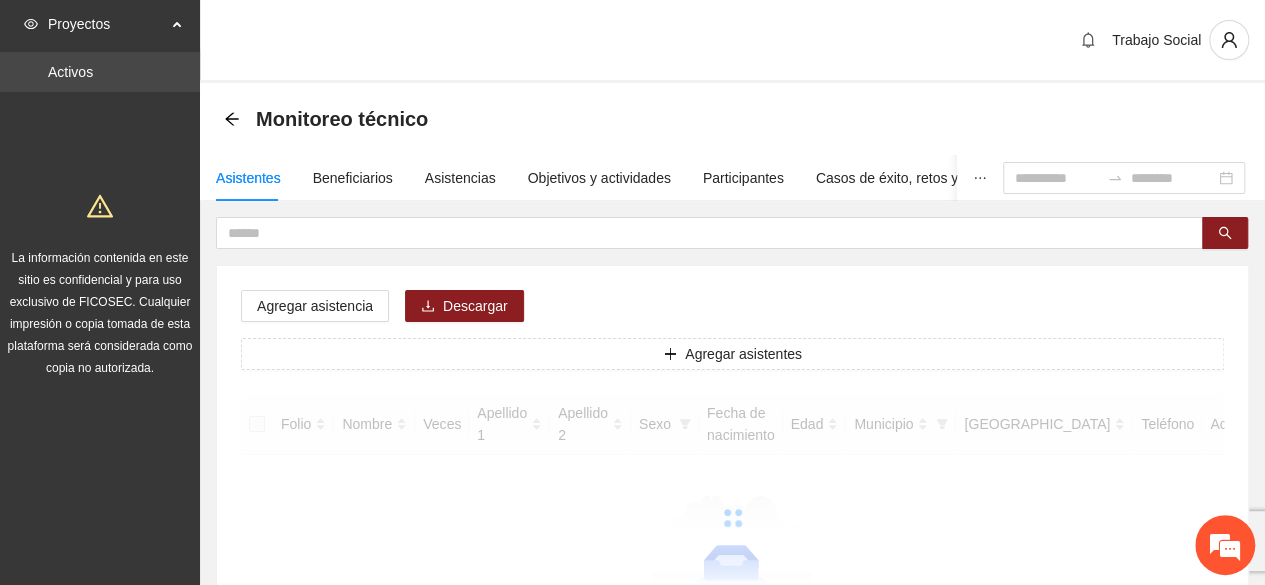 click on "Activos" at bounding box center [70, 72] 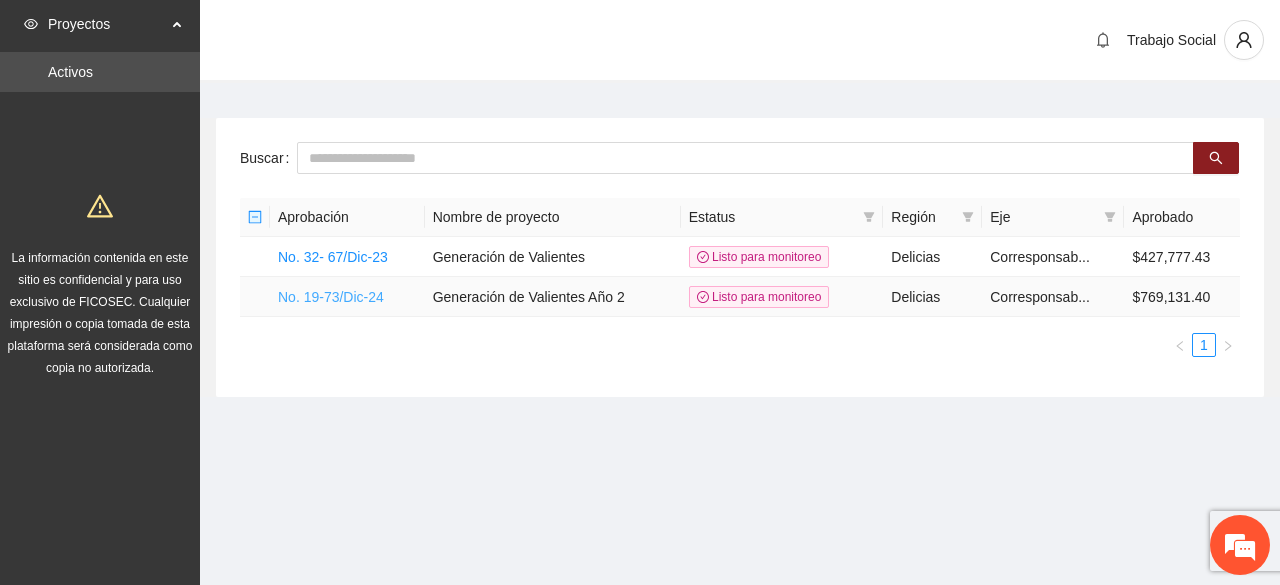 click on "No. 19-73/Dic-24" at bounding box center (331, 297) 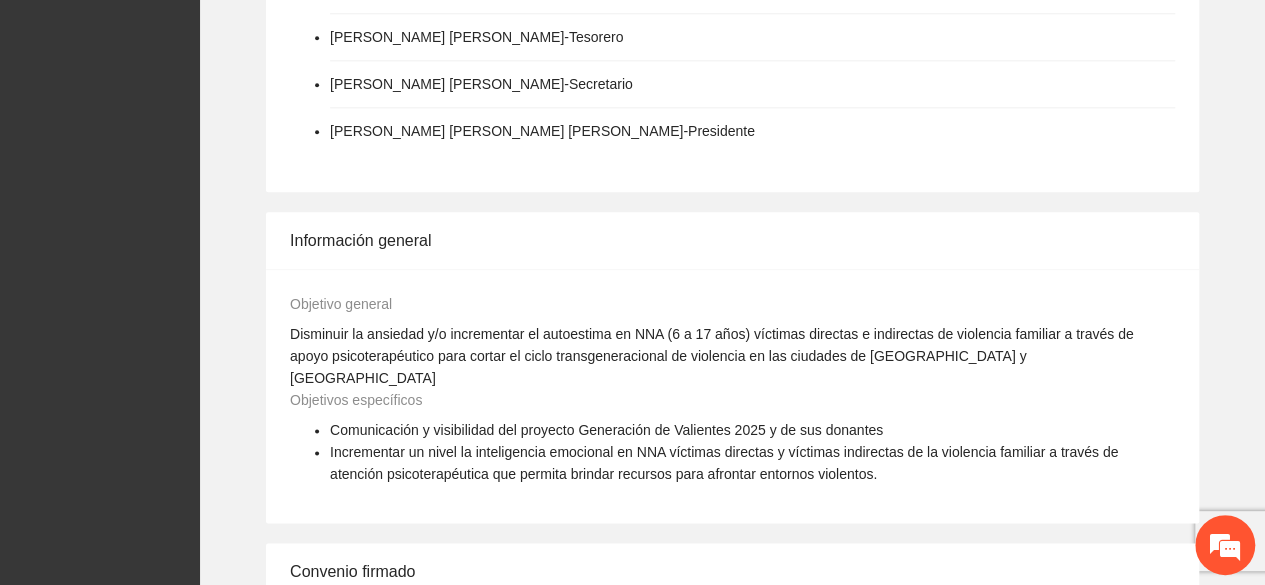 scroll, scrollTop: 1752, scrollLeft: 0, axis: vertical 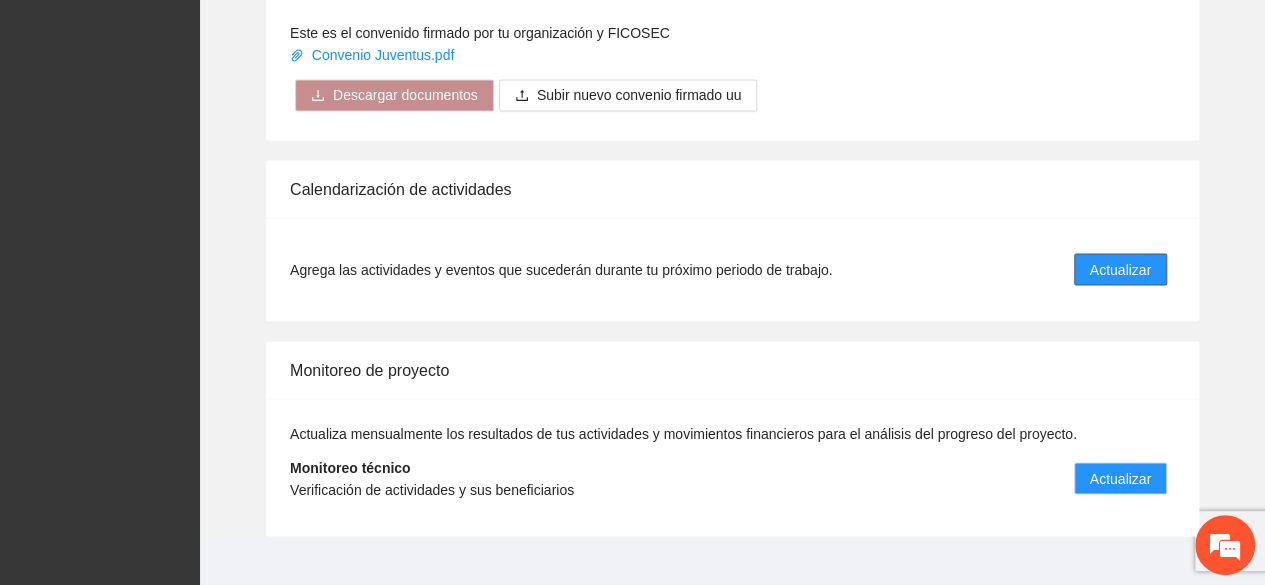 click on "Actualizar" at bounding box center [1120, 269] 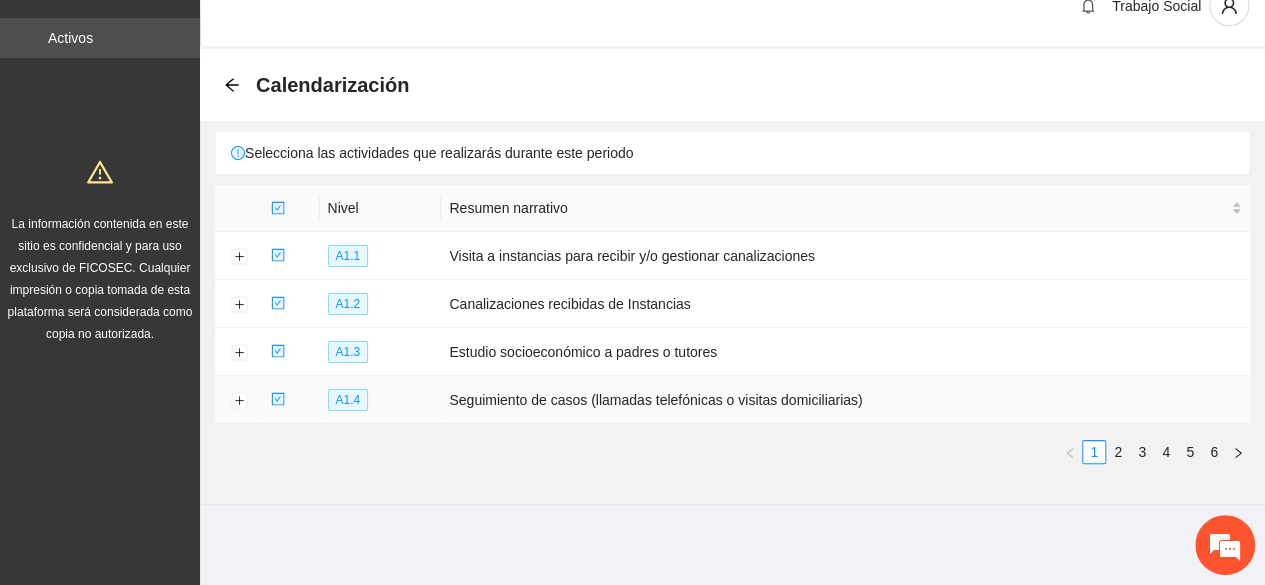 scroll, scrollTop: 0, scrollLeft: 0, axis: both 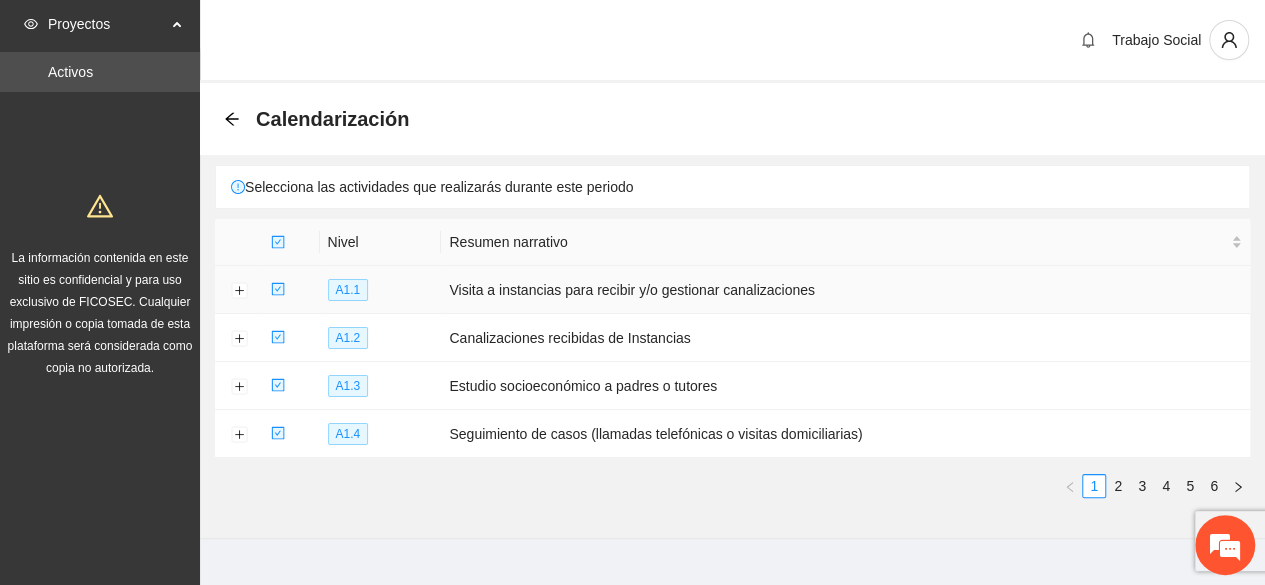 click at bounding box center [239, 290] 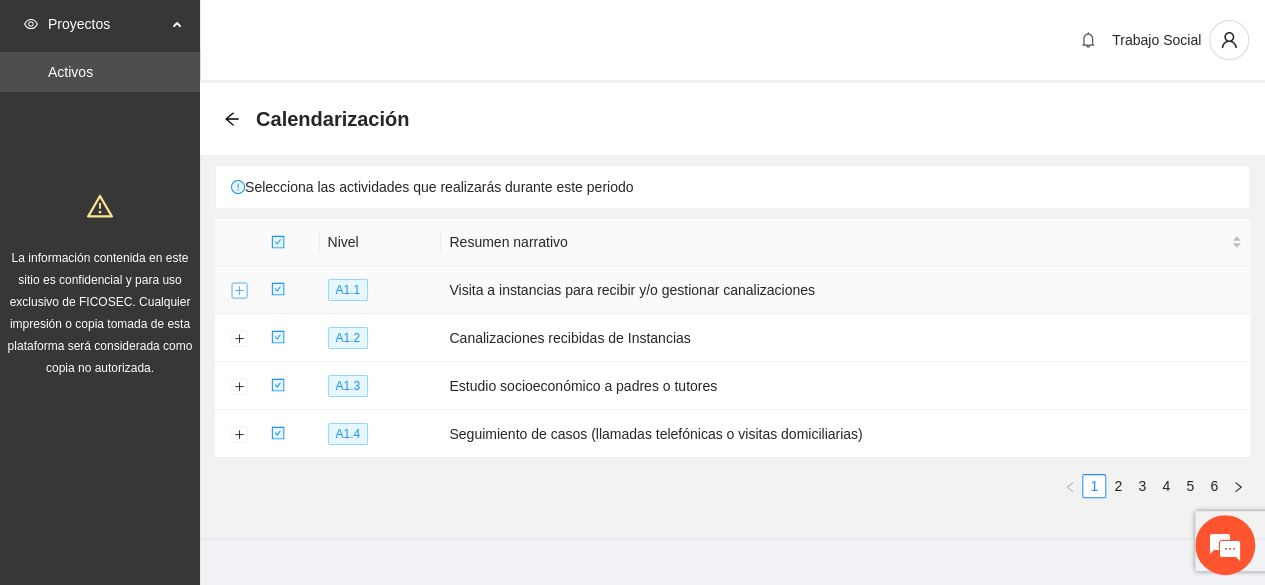 click at bounding box center (239, 291) 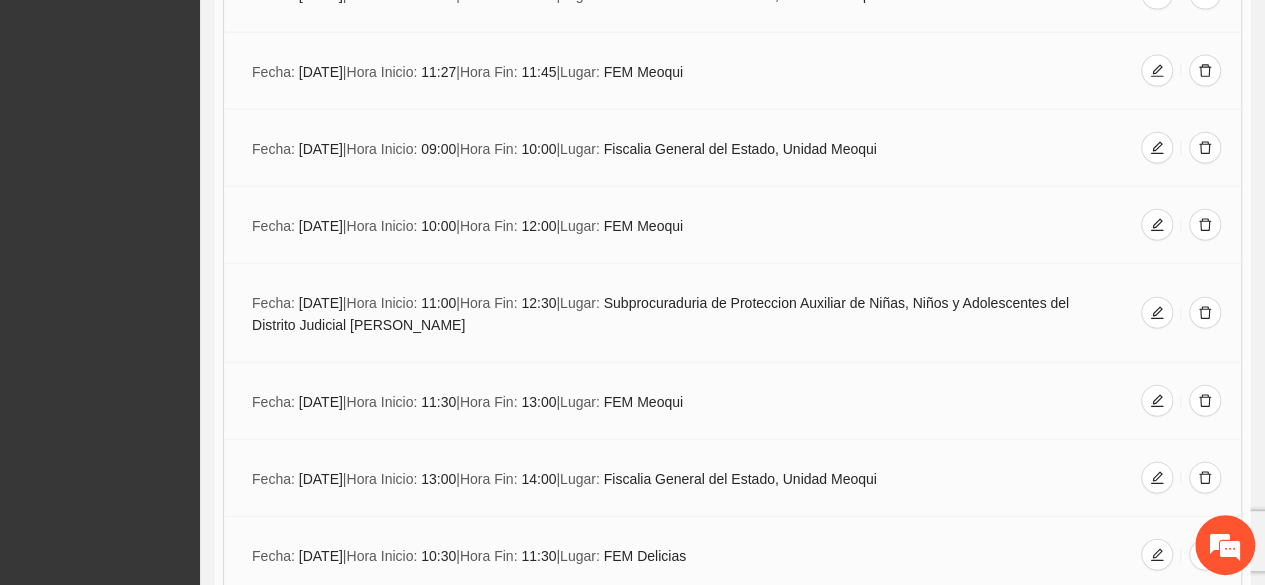 scroll, scrollTop: 2335, scrollLeft: 0, axis: vertical 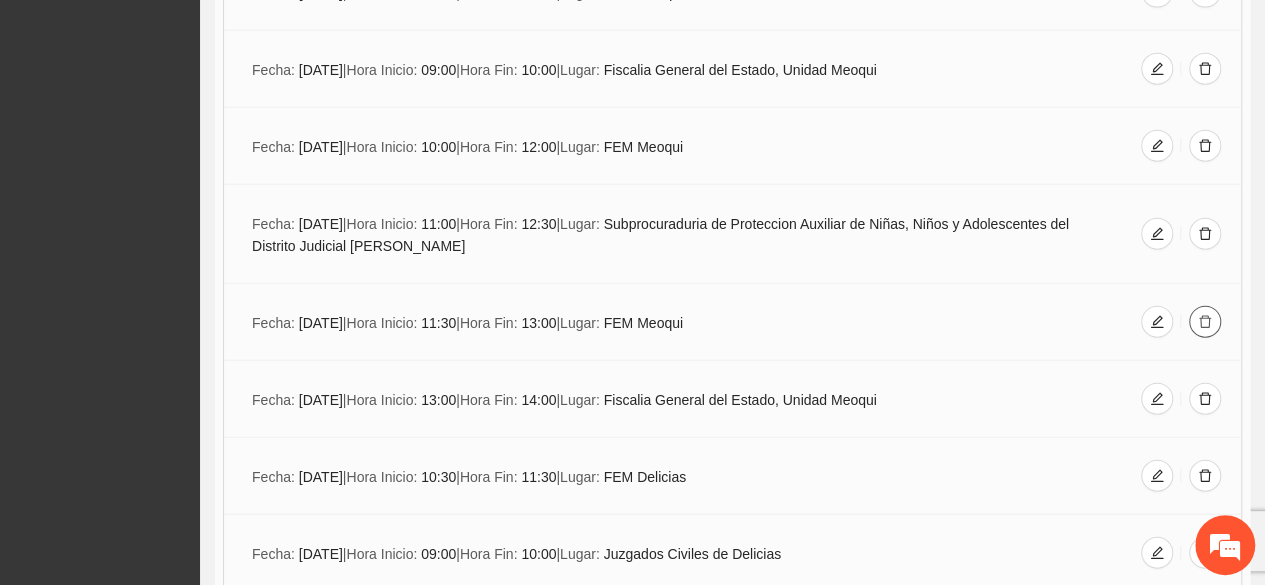 click 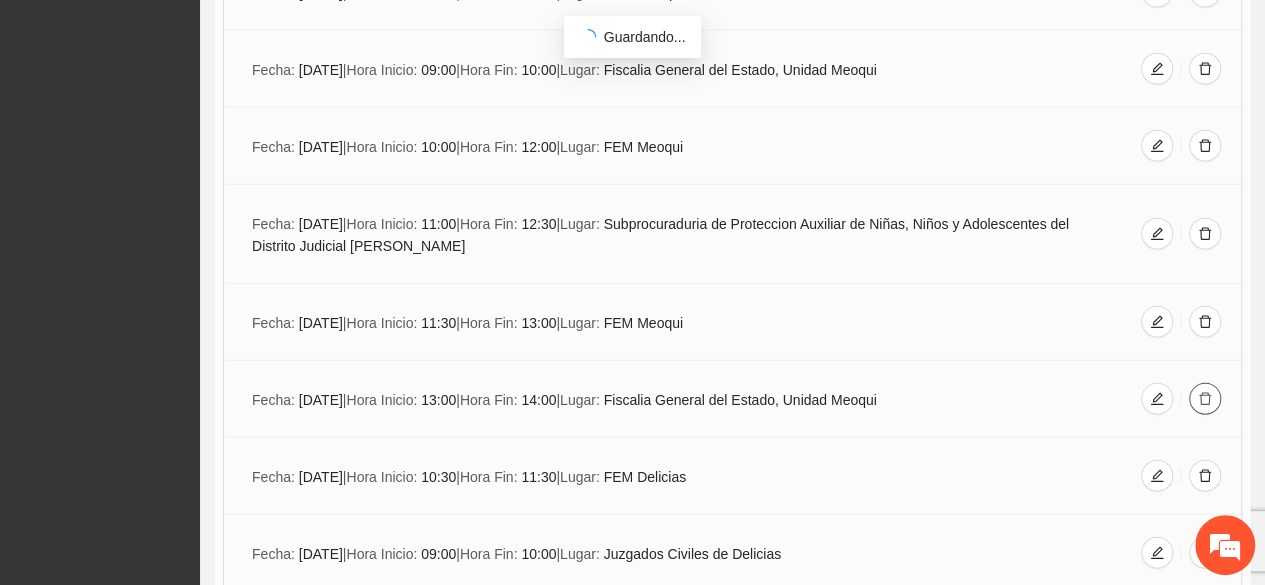 click 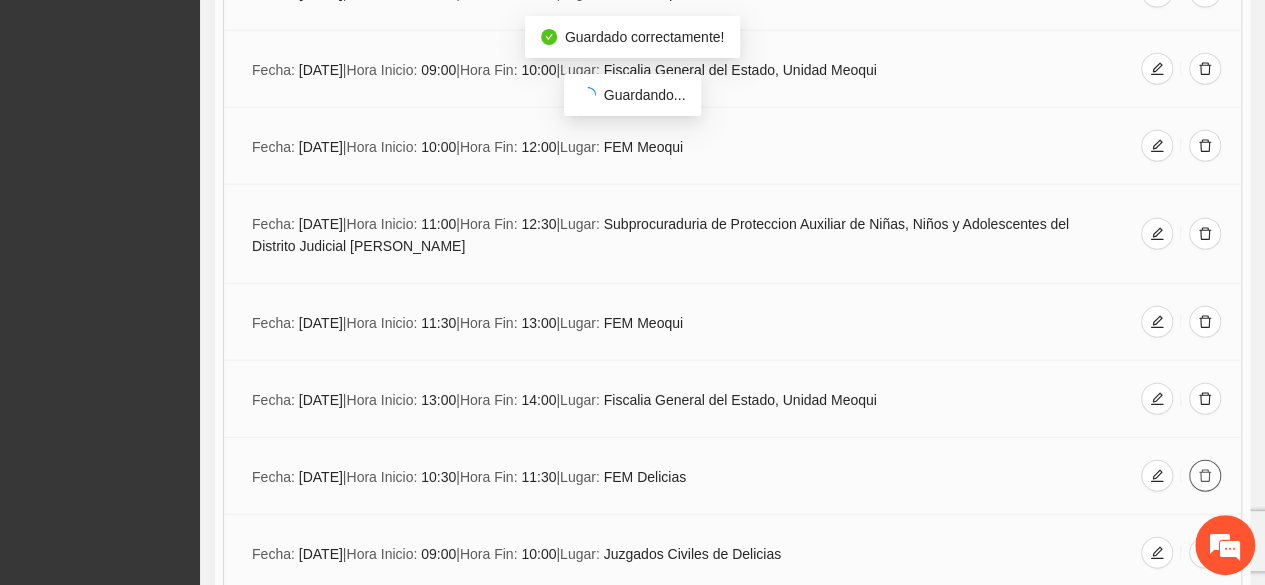click 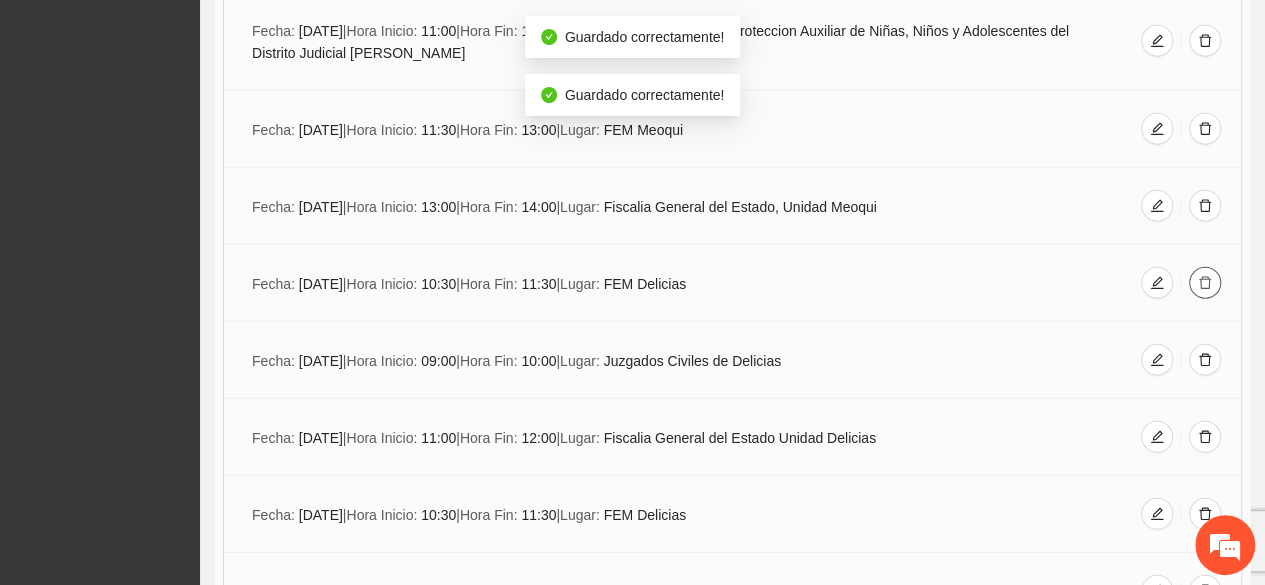 scroll, scrollTop: 2535, scrollLeft: 0, axis: vertical 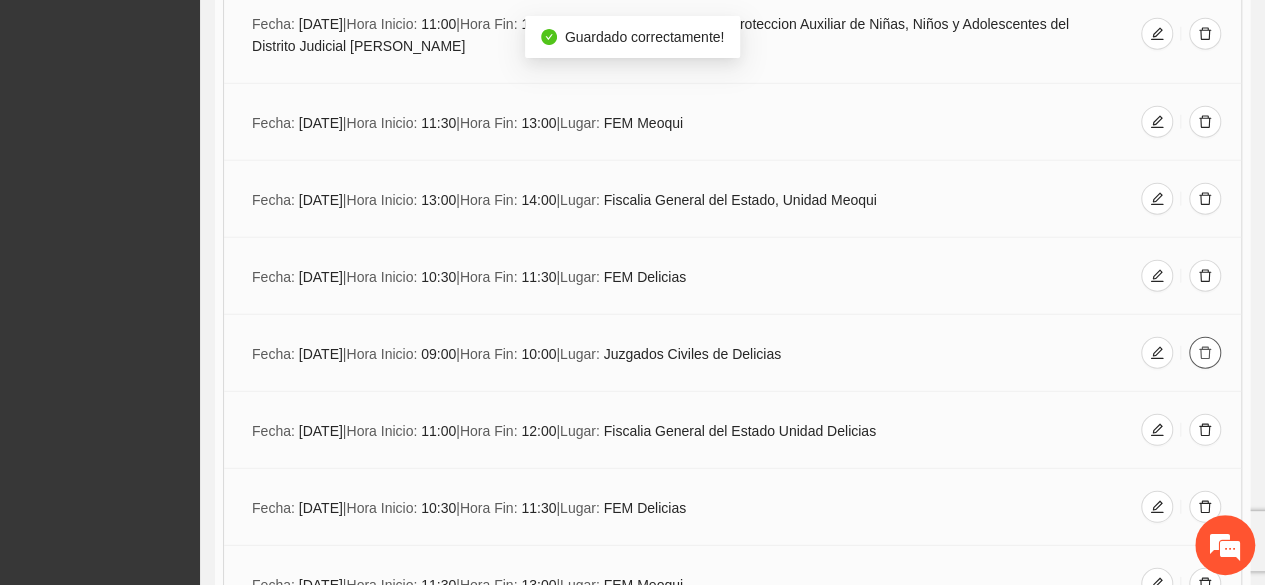 click at bounding box center [1205, 353] 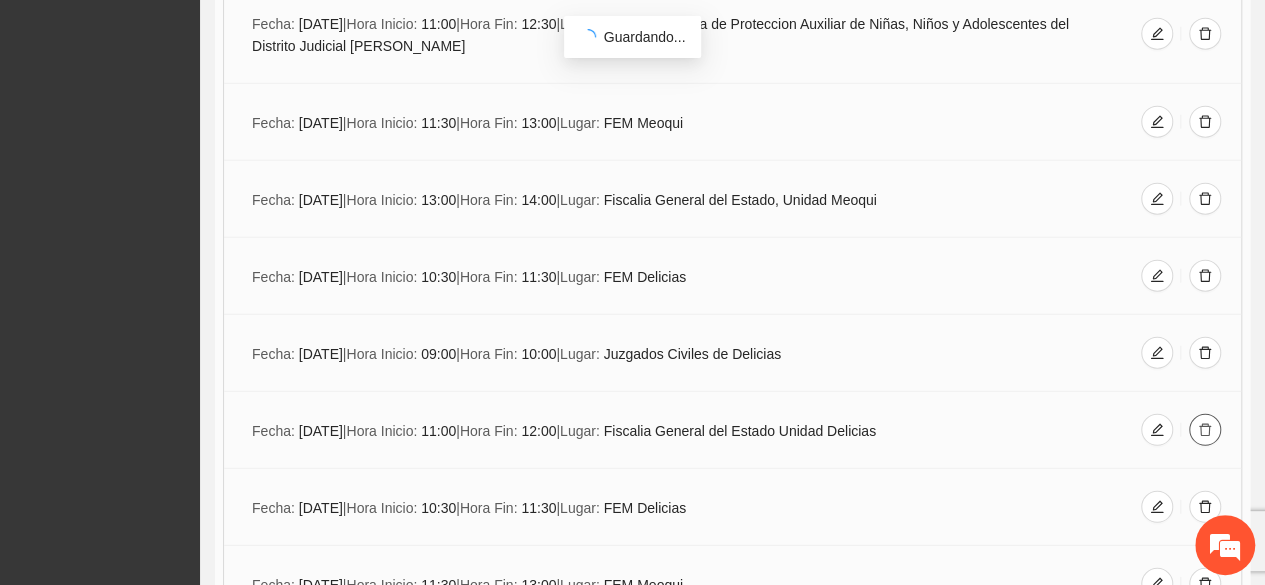click at bounding box center (1205, 430) 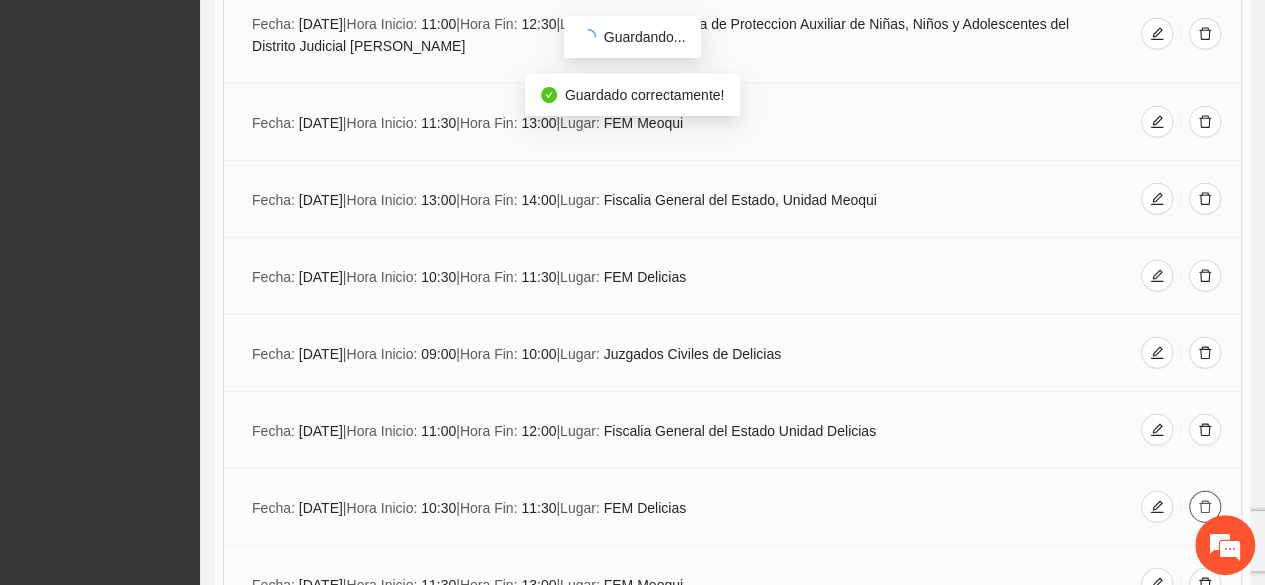 click 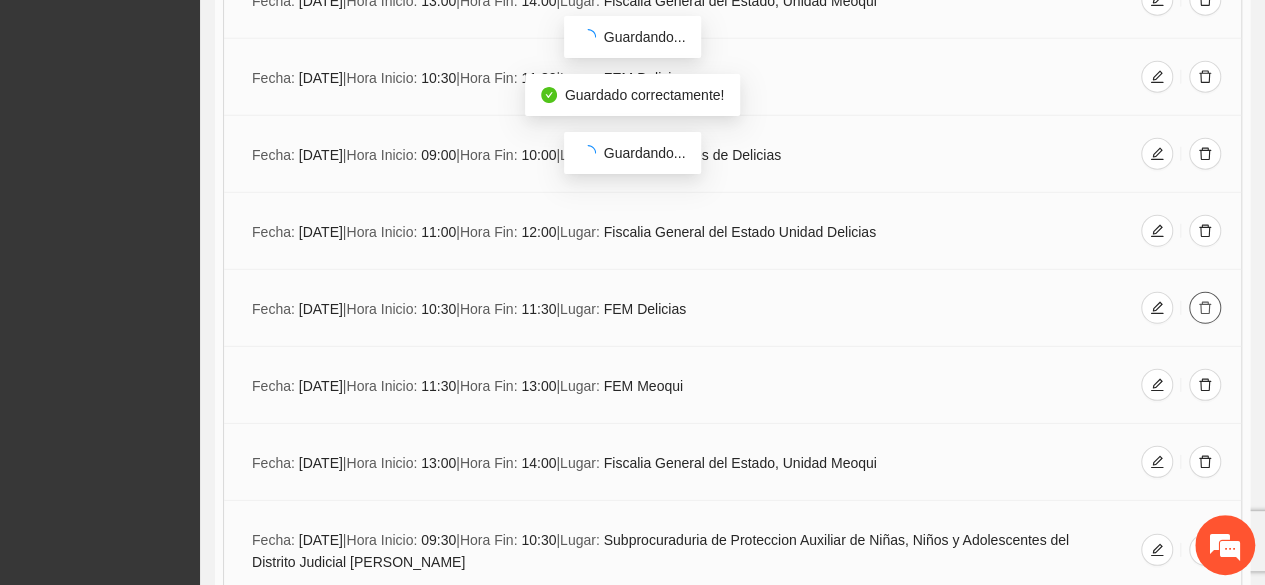 scroll, scrollTop: 2735, scrollLeft: 0, axis: vertical 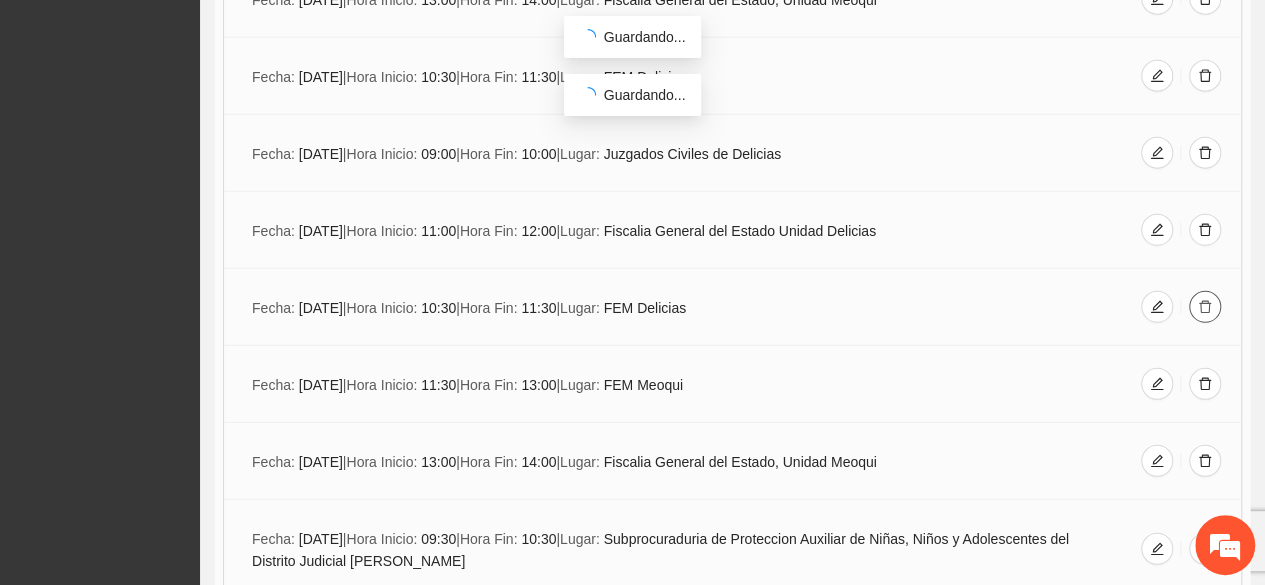click 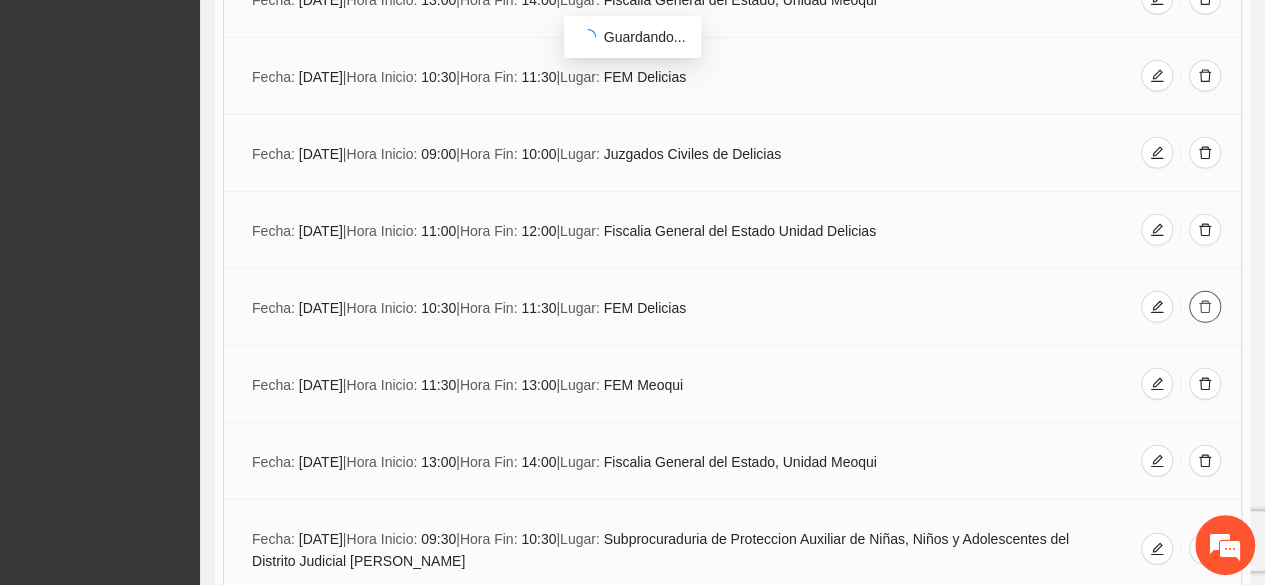 click 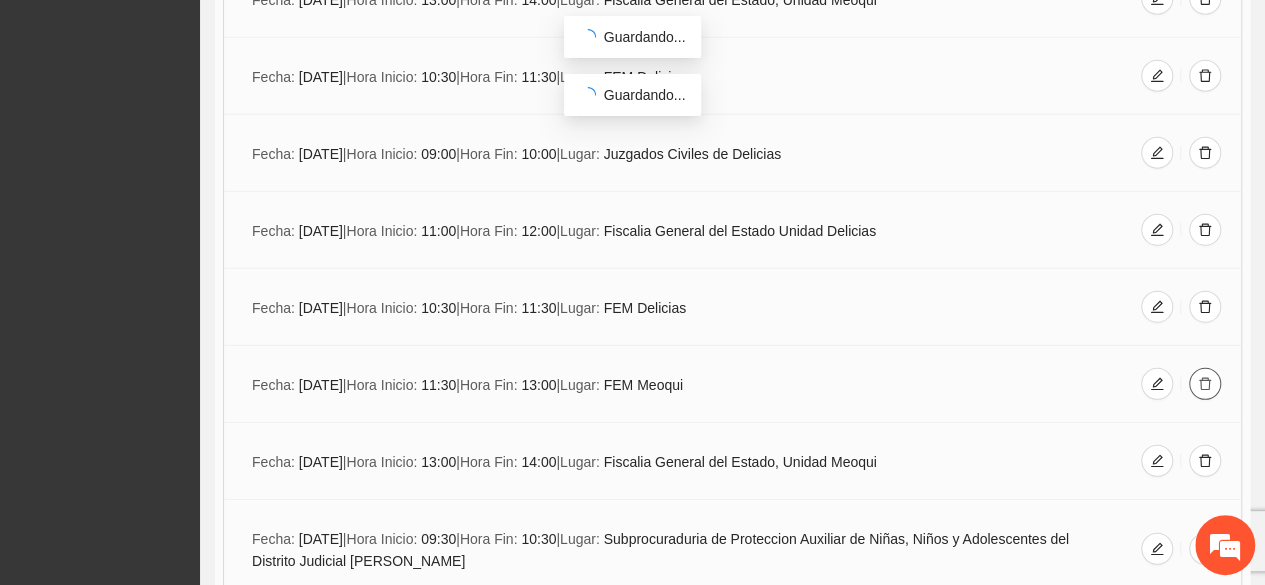 click at bounding box center (1205, 384) 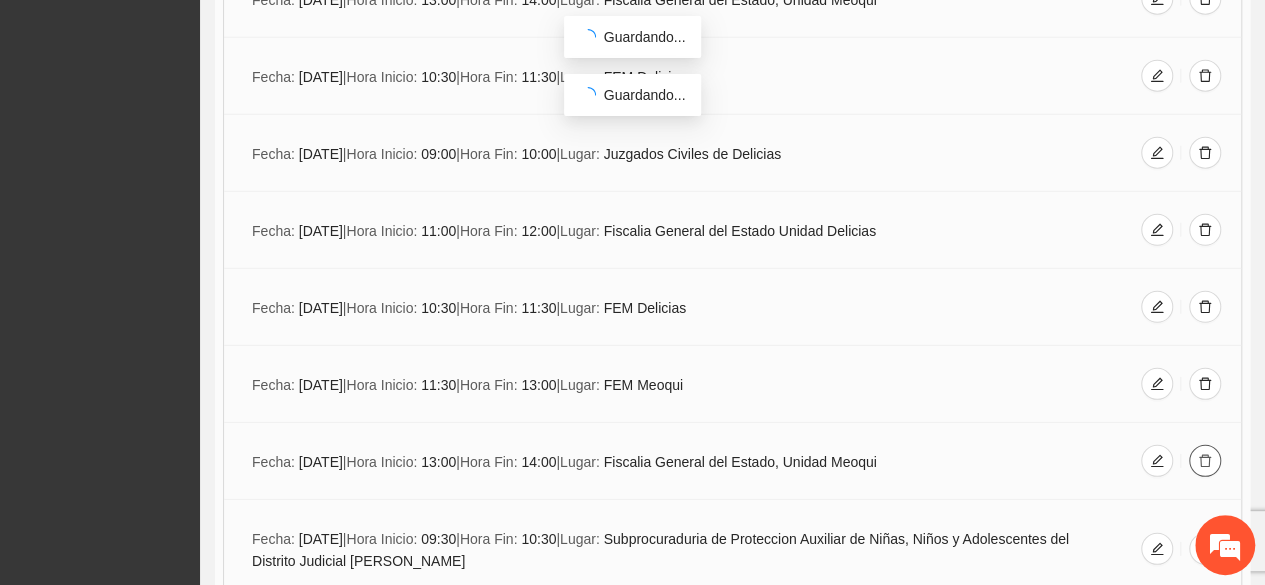 click at bounding box center (1205, 461) 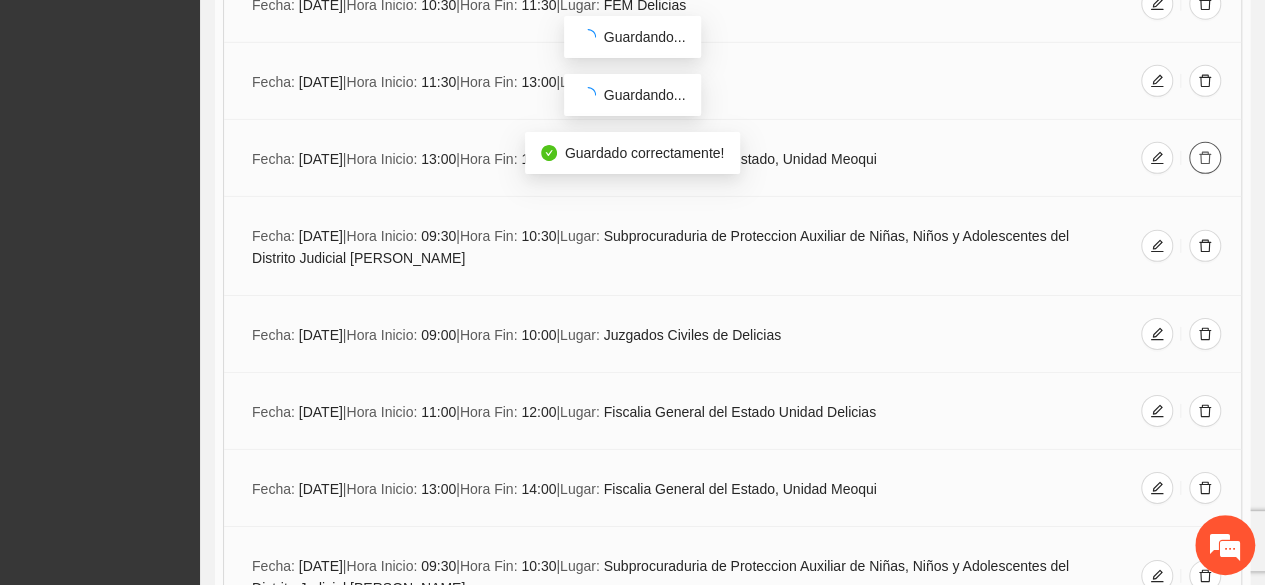 scroll, scrollTop: 3055, scrollLeft: 0, axis: vertical 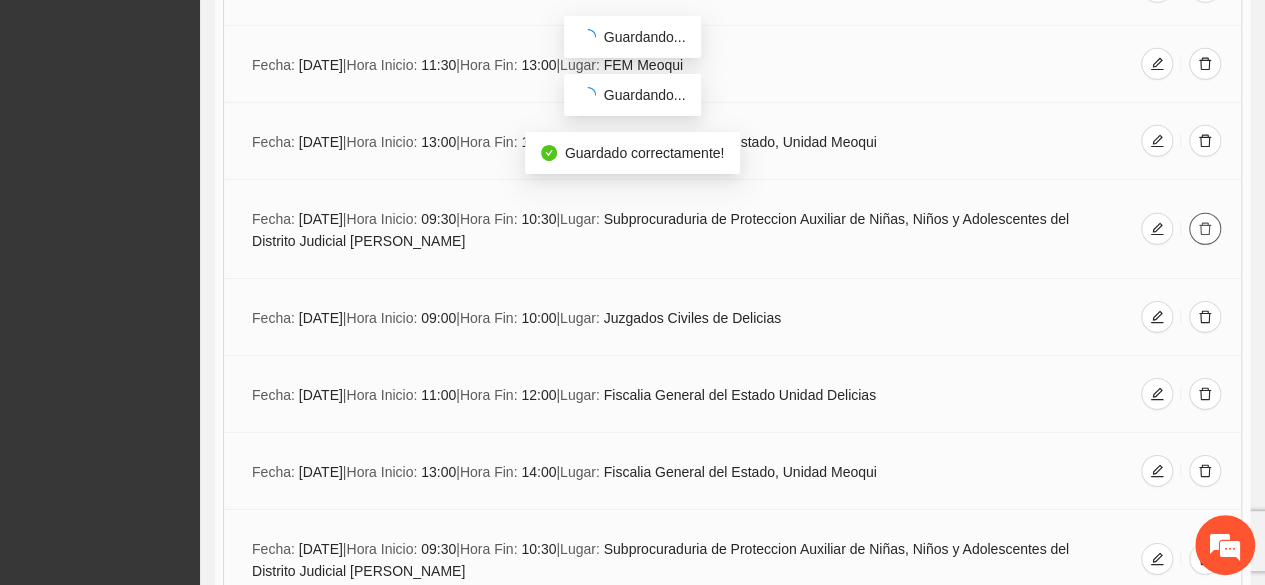 click at bounding box center (1205, 229) 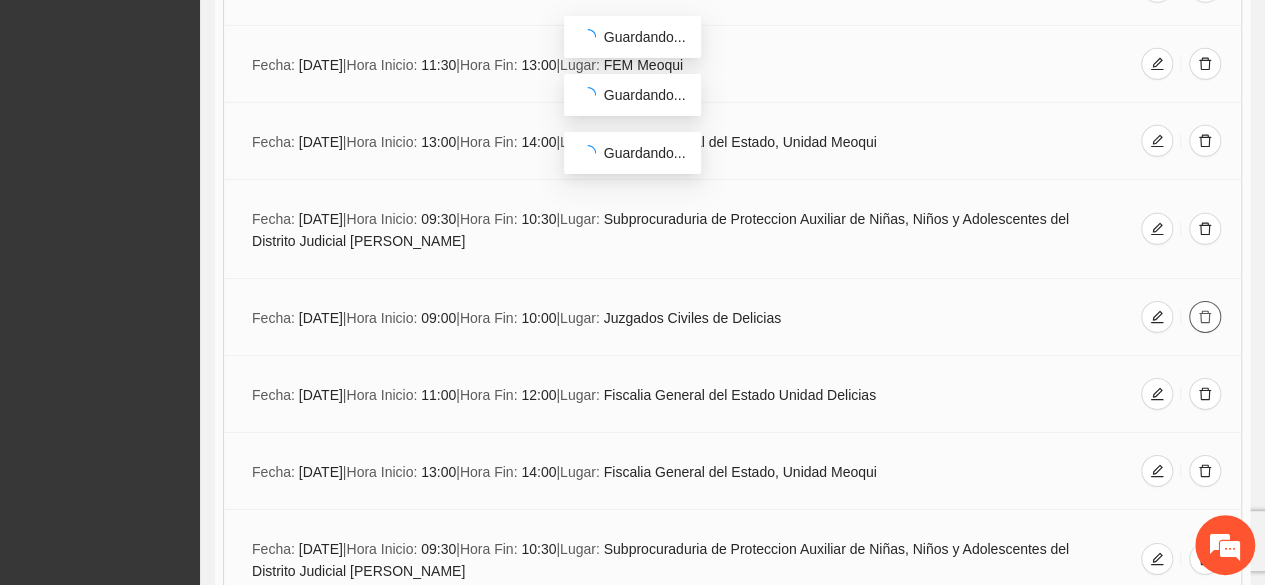 click 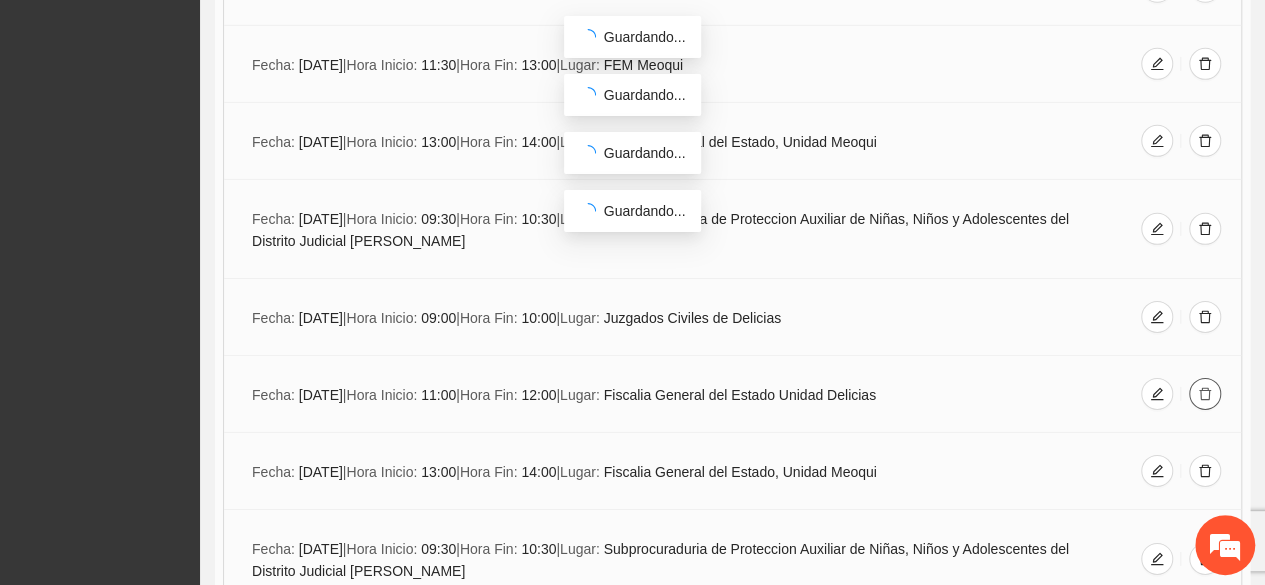 click 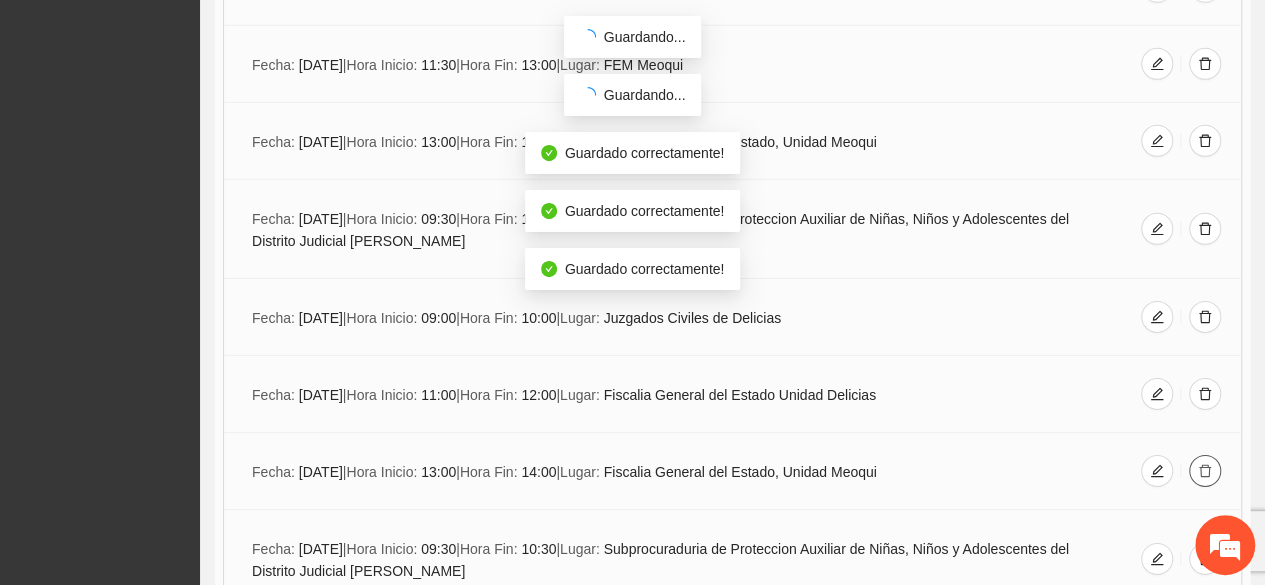 click 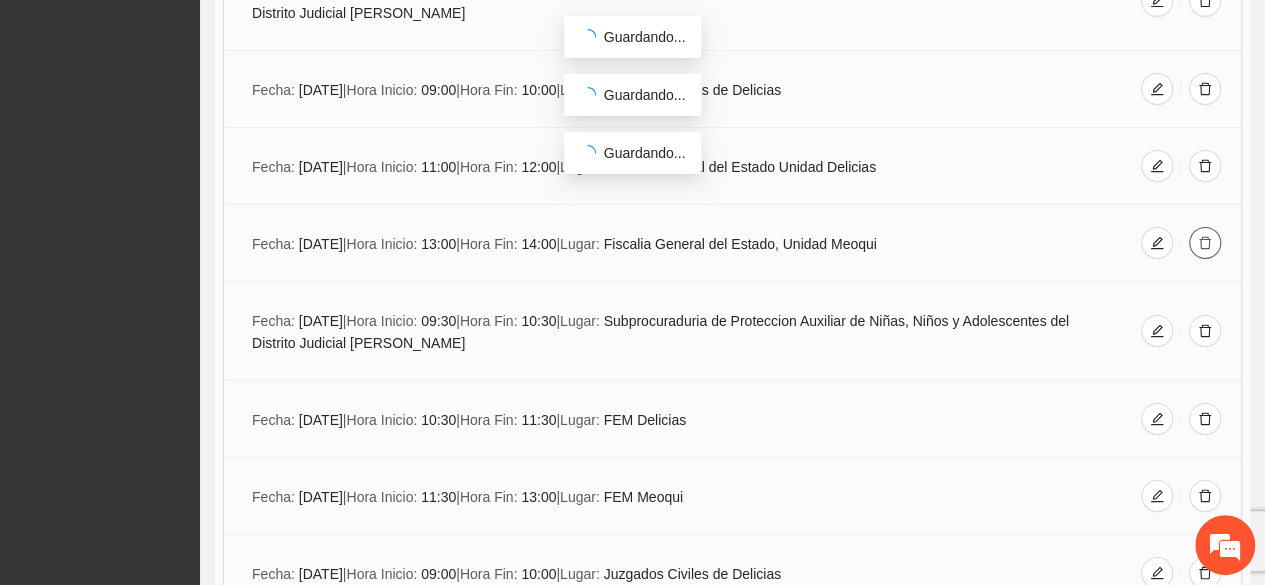 scroll, scrollTop: 3295, scrollLeft: 0, axis: vertical 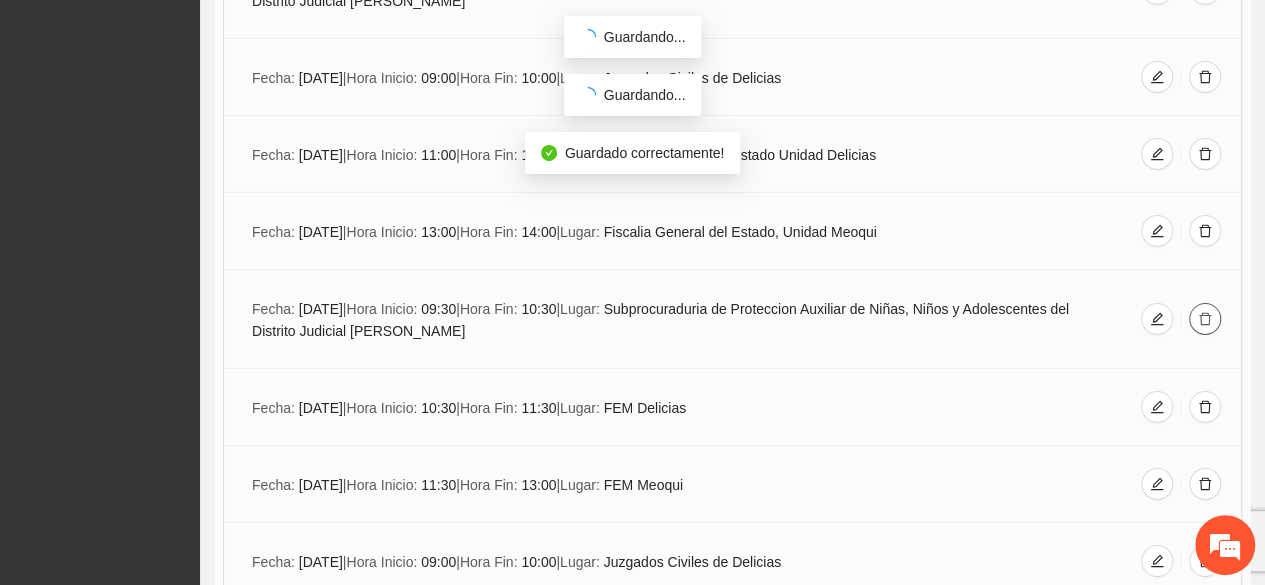 click 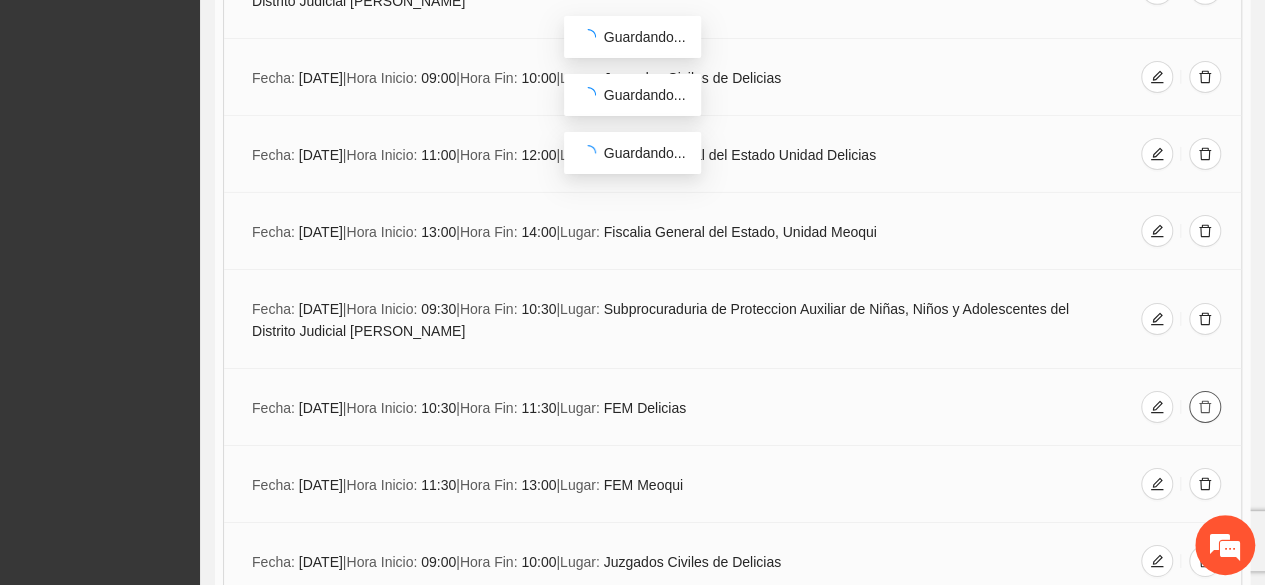 click at bounding box center [1205, 407] 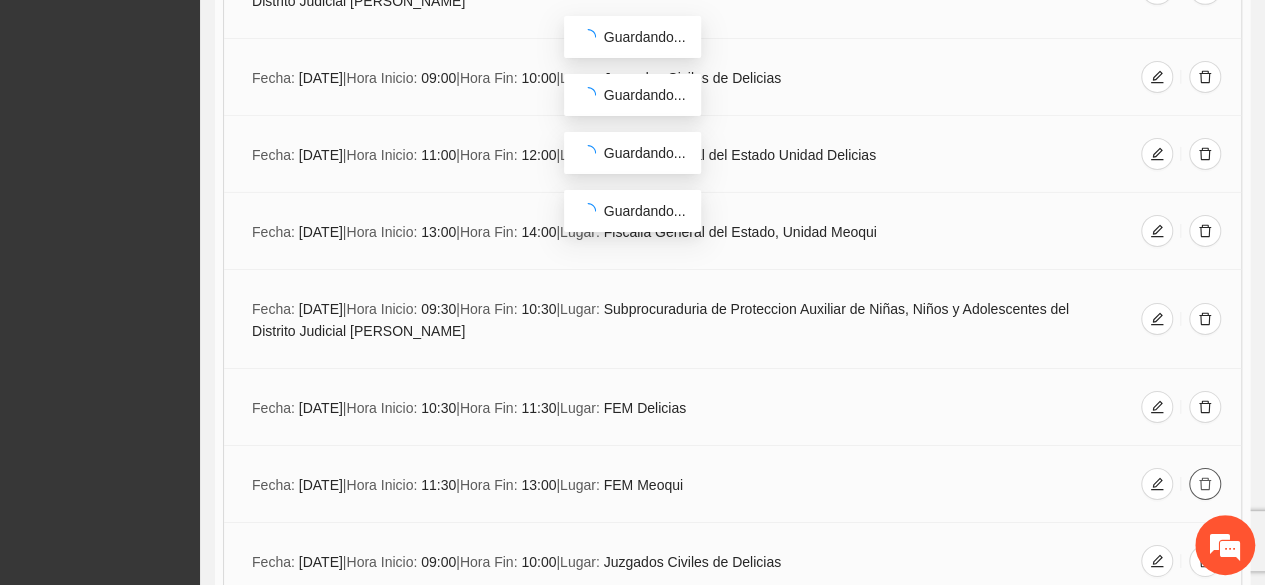 click 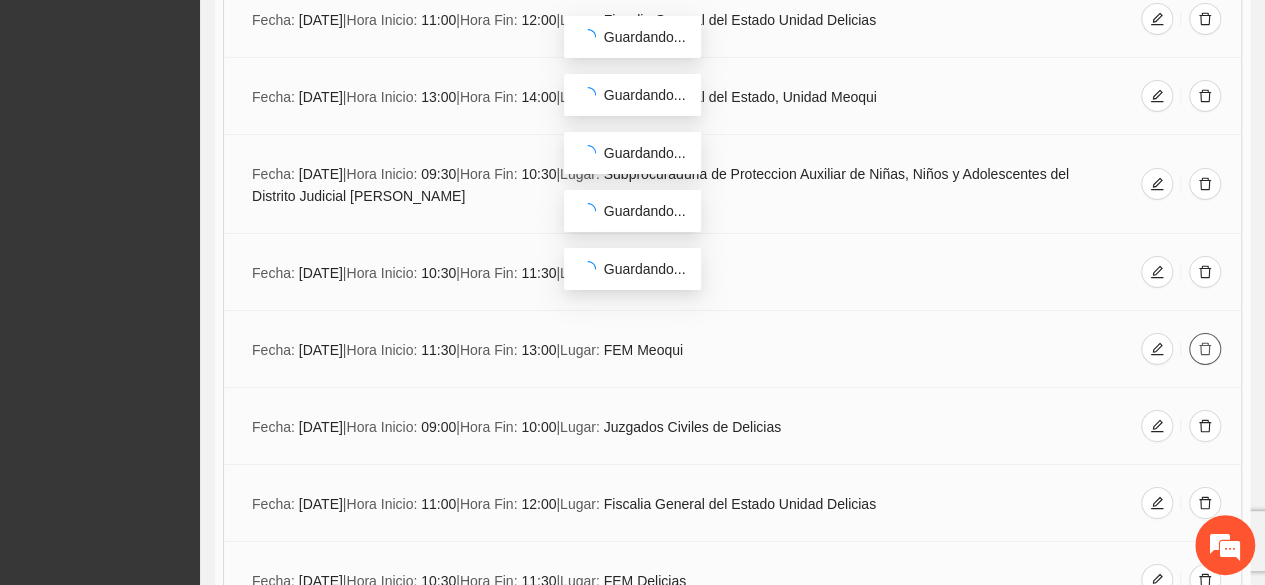 scroll, scrollTop: 3455, scrollLeft: 0, axis: vertical 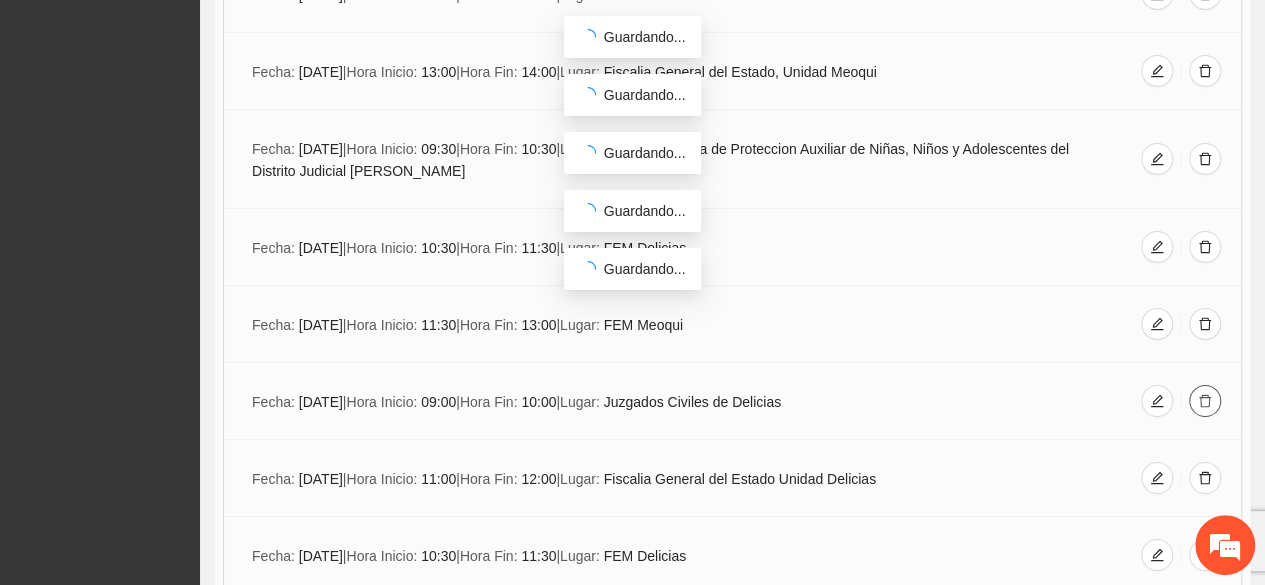 click at bounding box center [1205, 402] 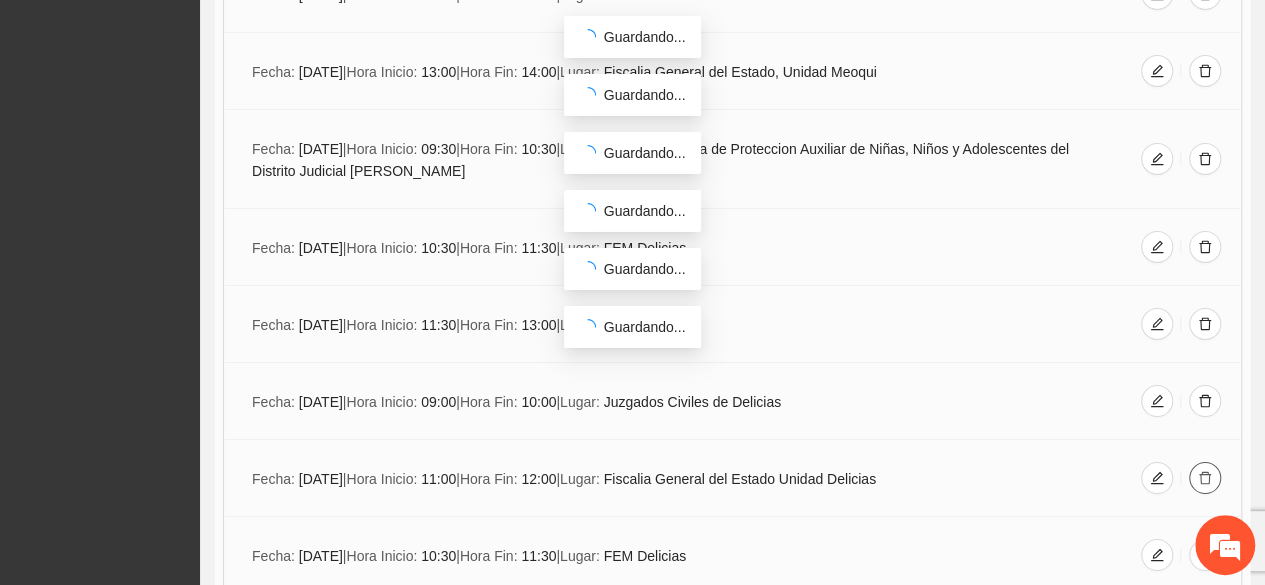 click 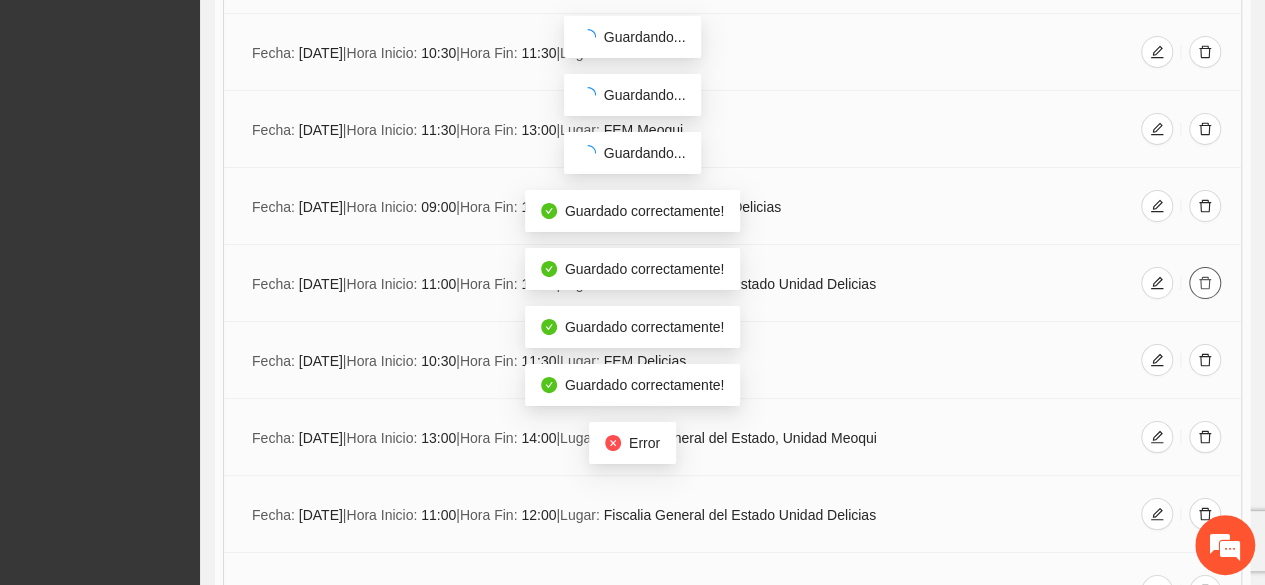 scroll, scrollTop: 3655, scrollLeft: 0, axis: vertical 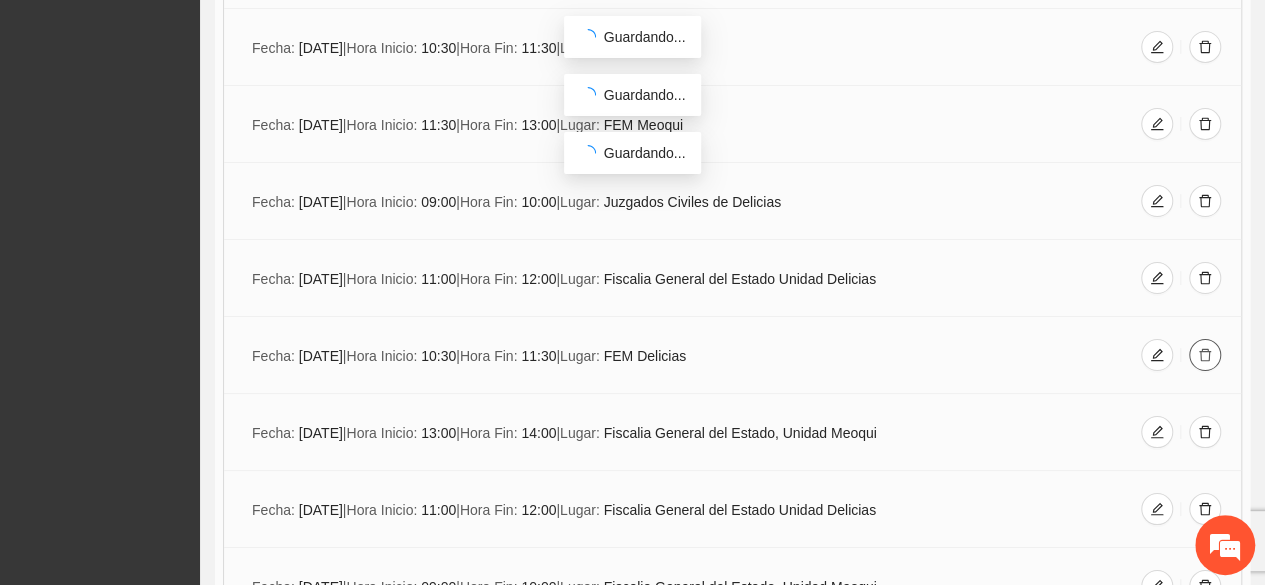 click 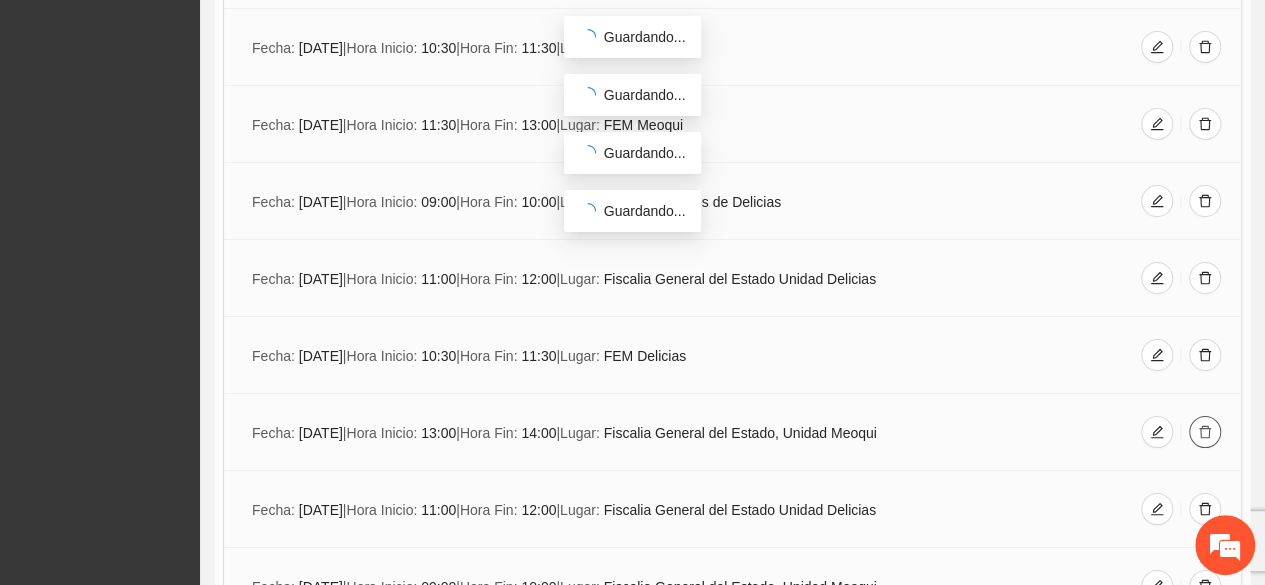 click at bounding box center (1205, 432) 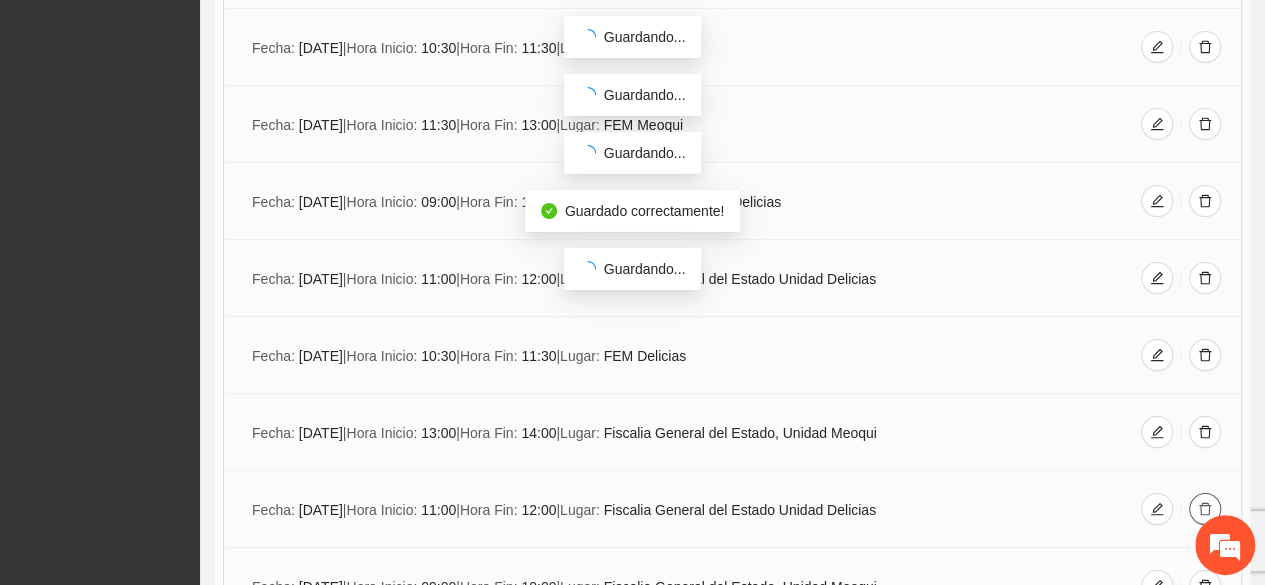 click at bounding box center [1205, 509] 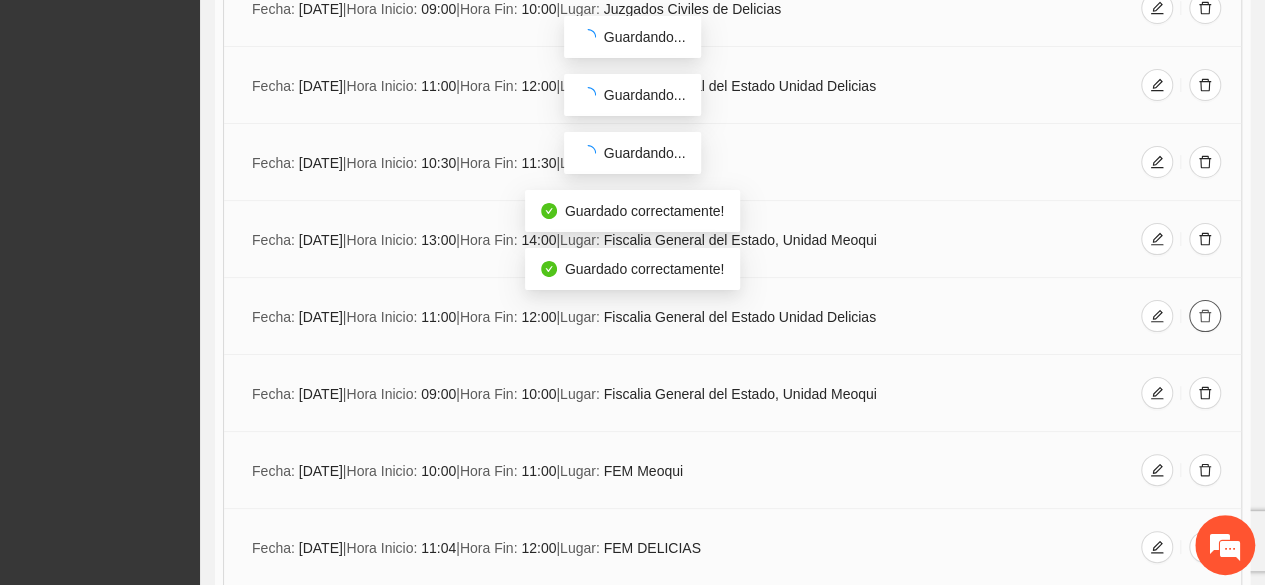 scroll, scrollTop: 3855, scrollLeft: 0, axis: vertical 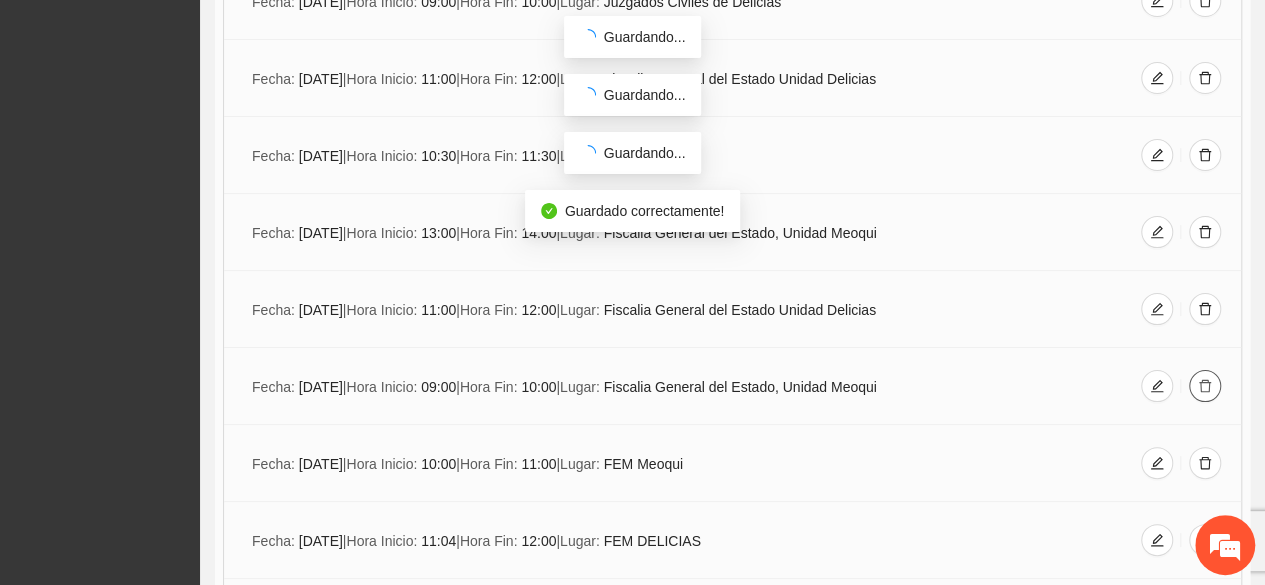 click at bounding box center [1205, 386] 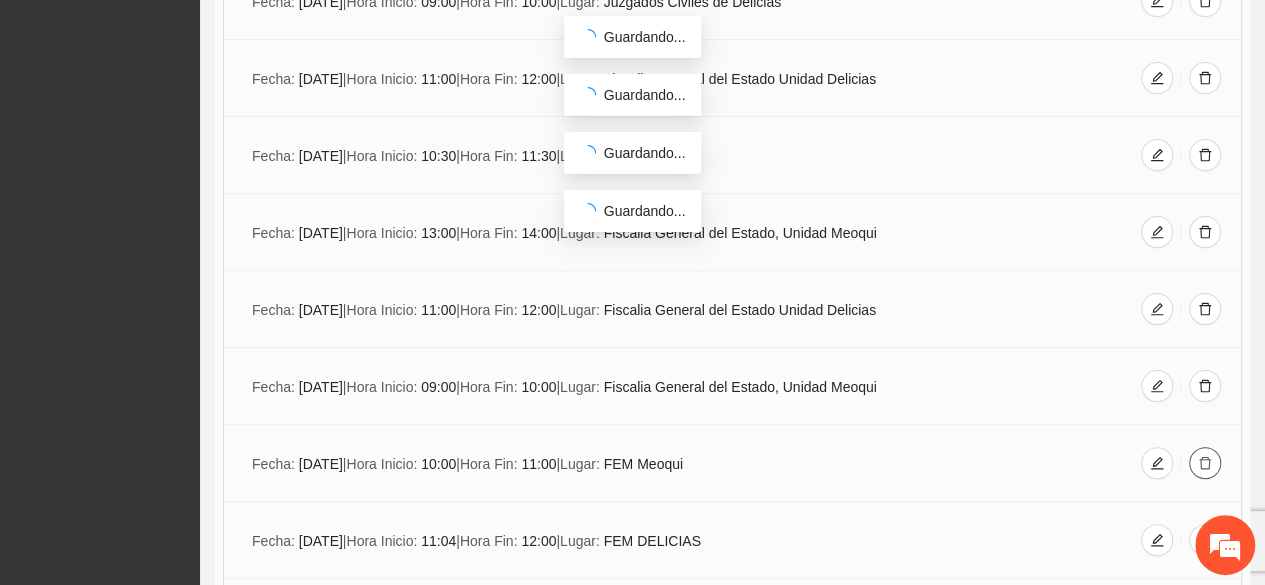 click 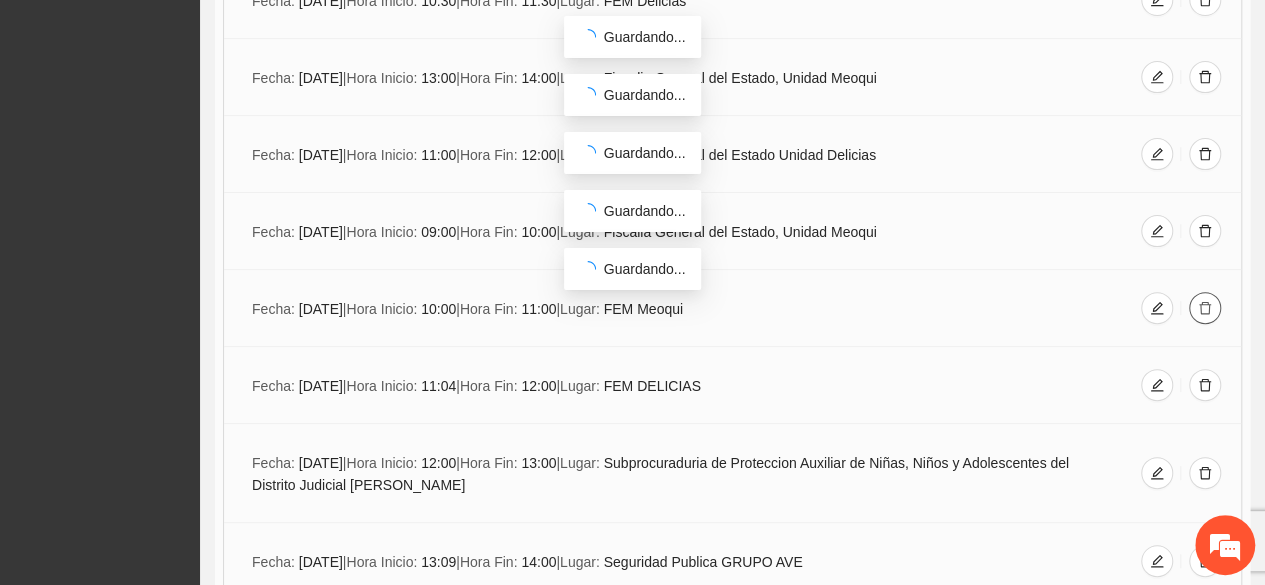 scroll, scrollTop: 4015, scrollLeft: 0, axis: vertical 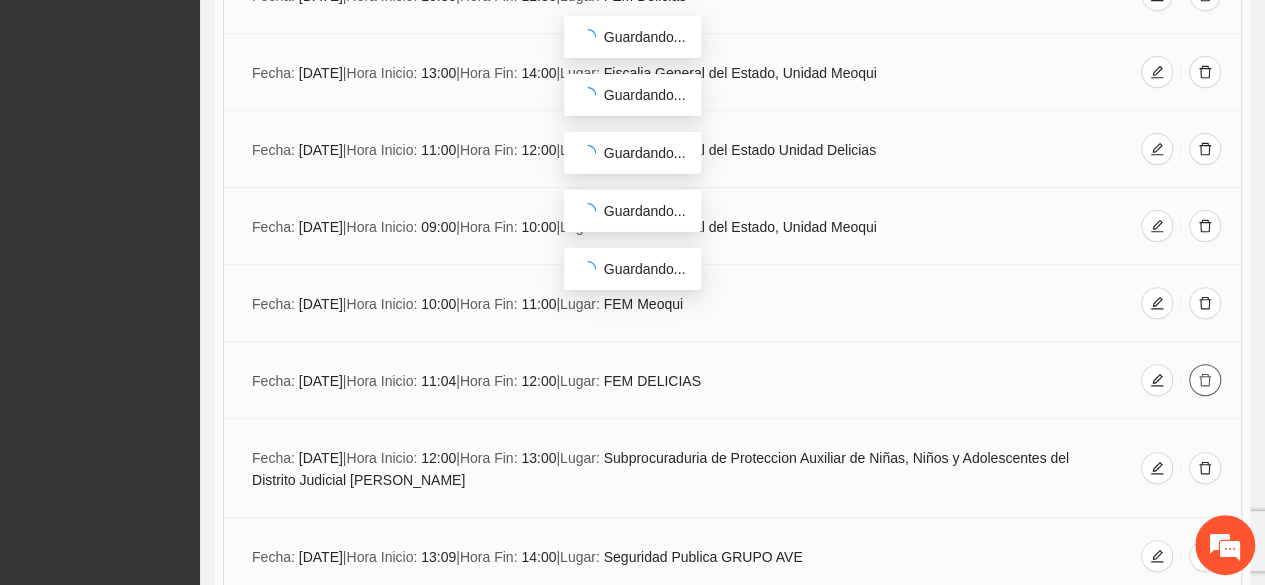 click 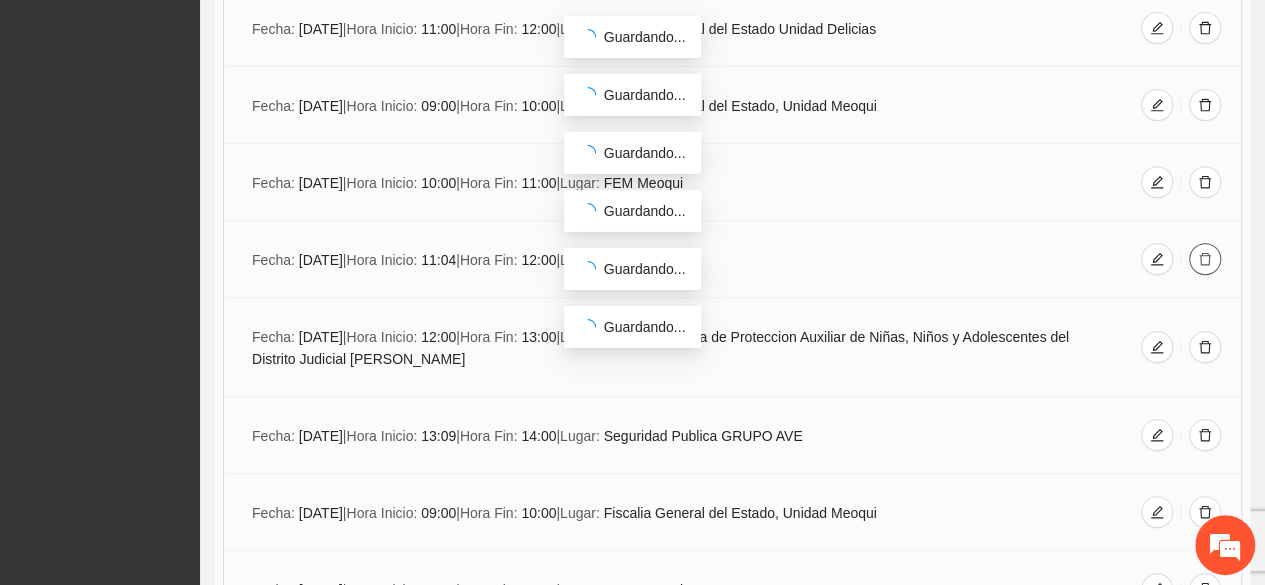 scroll, scrollTop: 4175, scrollLeft: 0, axis: vertical 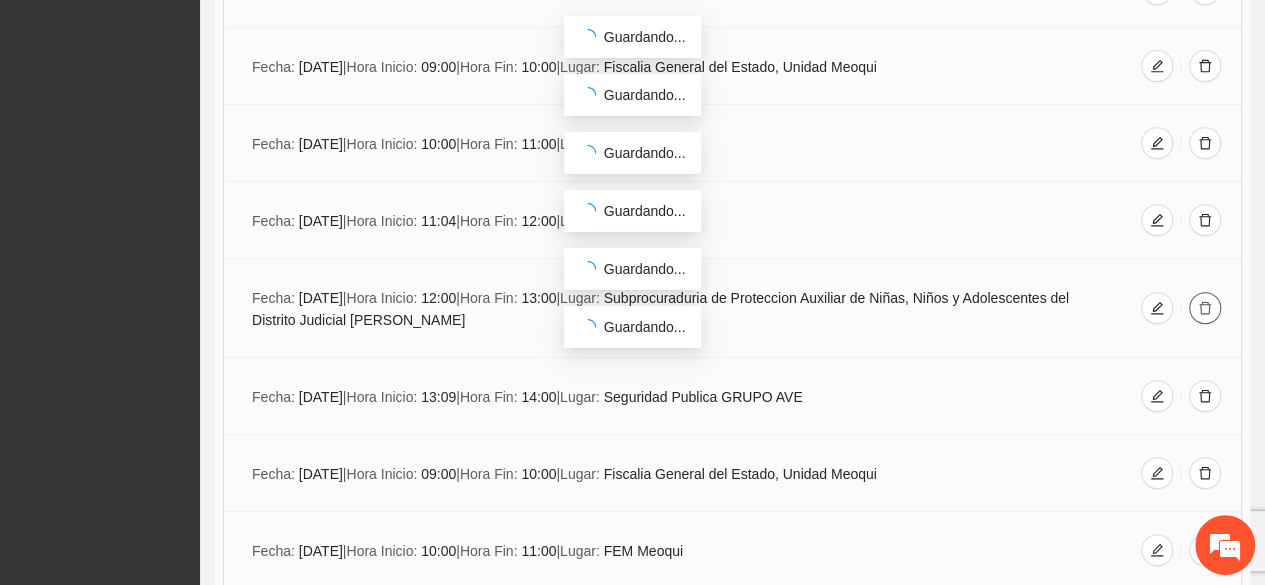 click 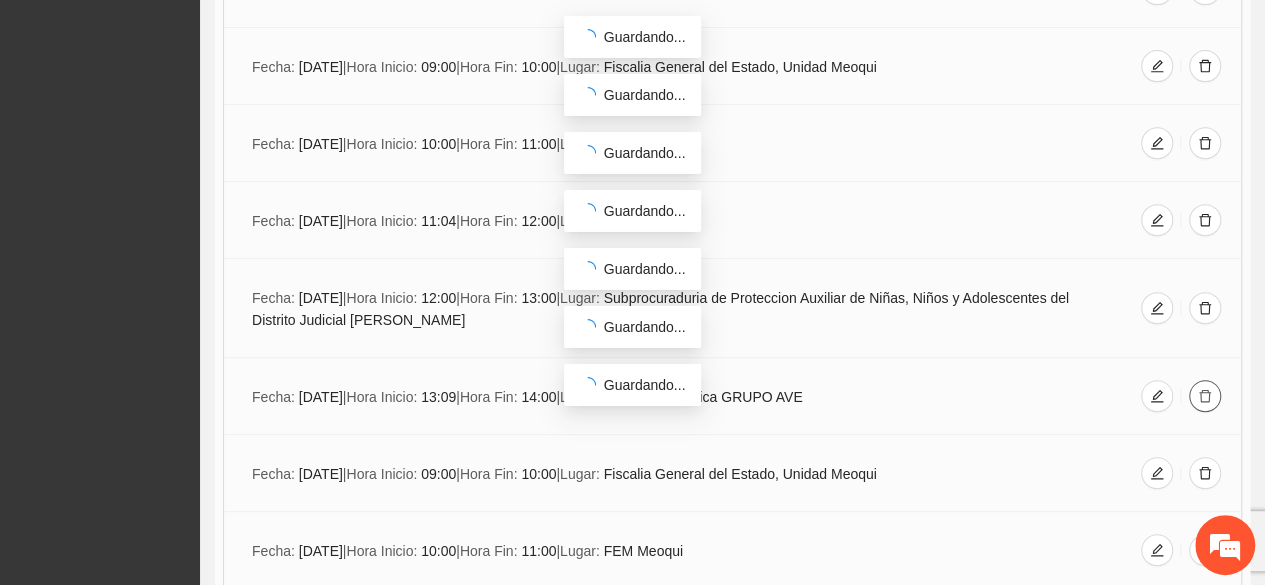click 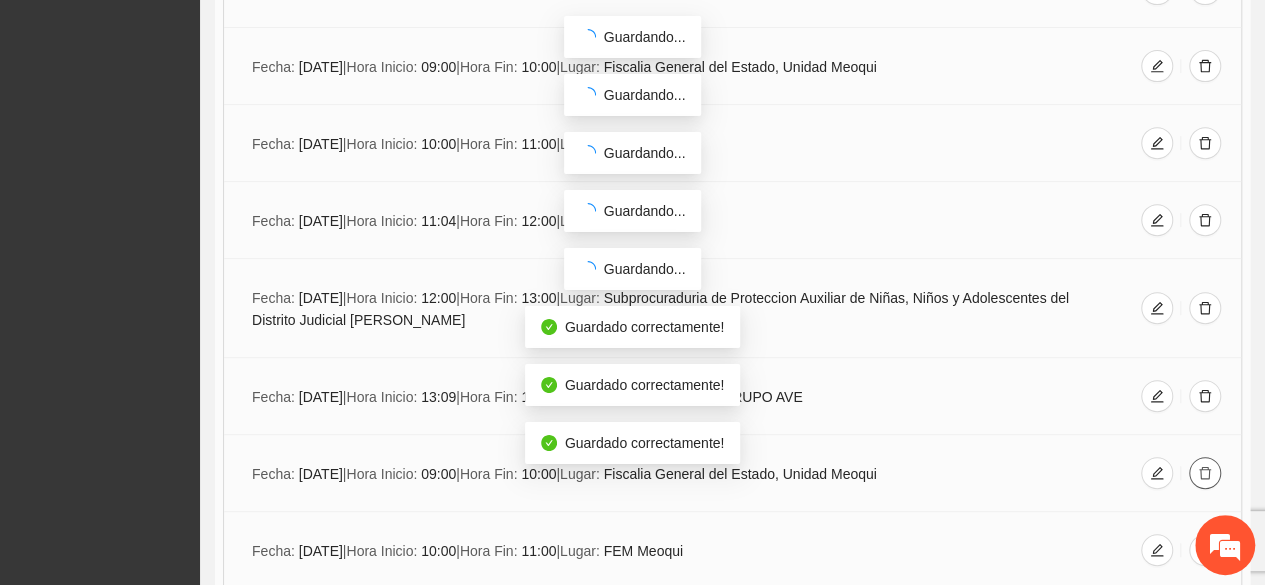 click 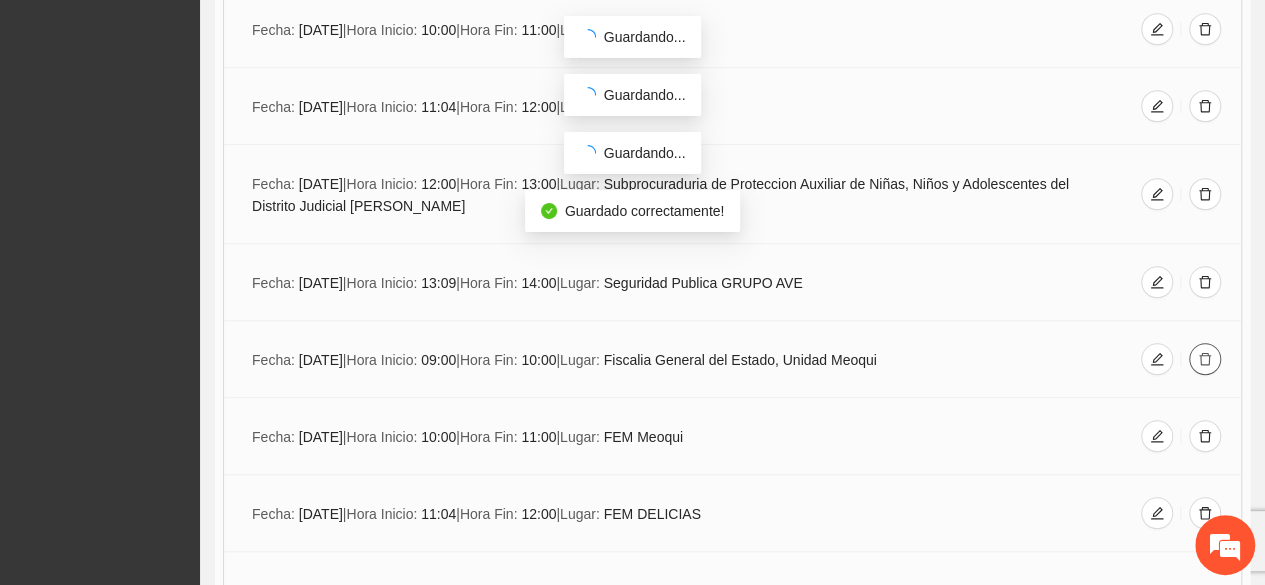scroll, scrollTop: 4295, scrollLeft: 0, axis: vertical 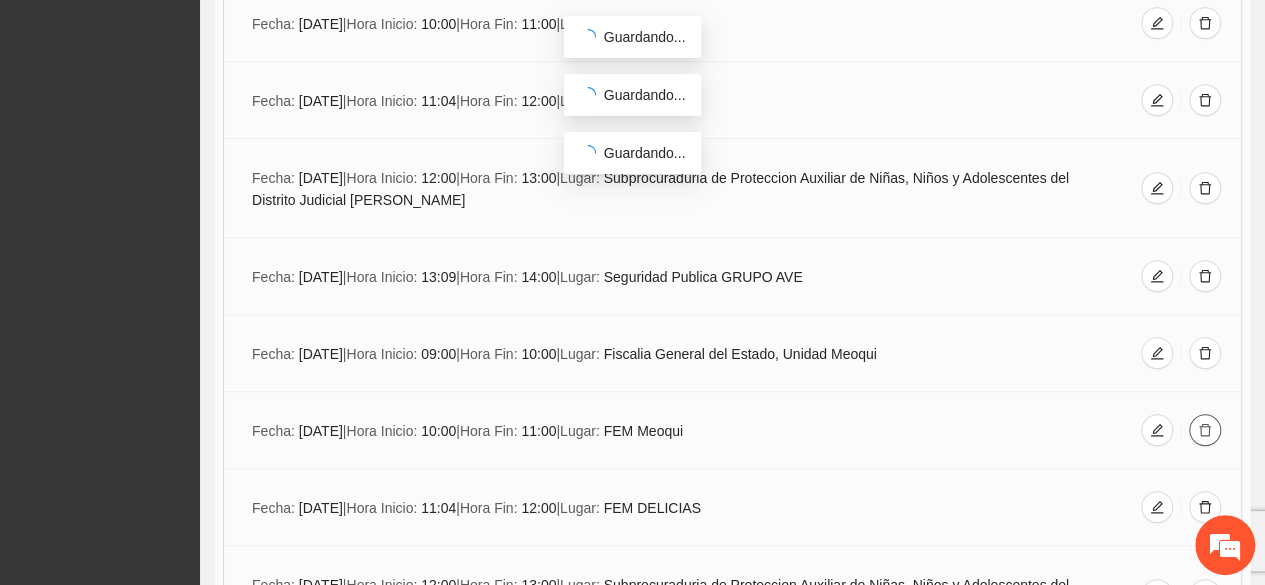 click 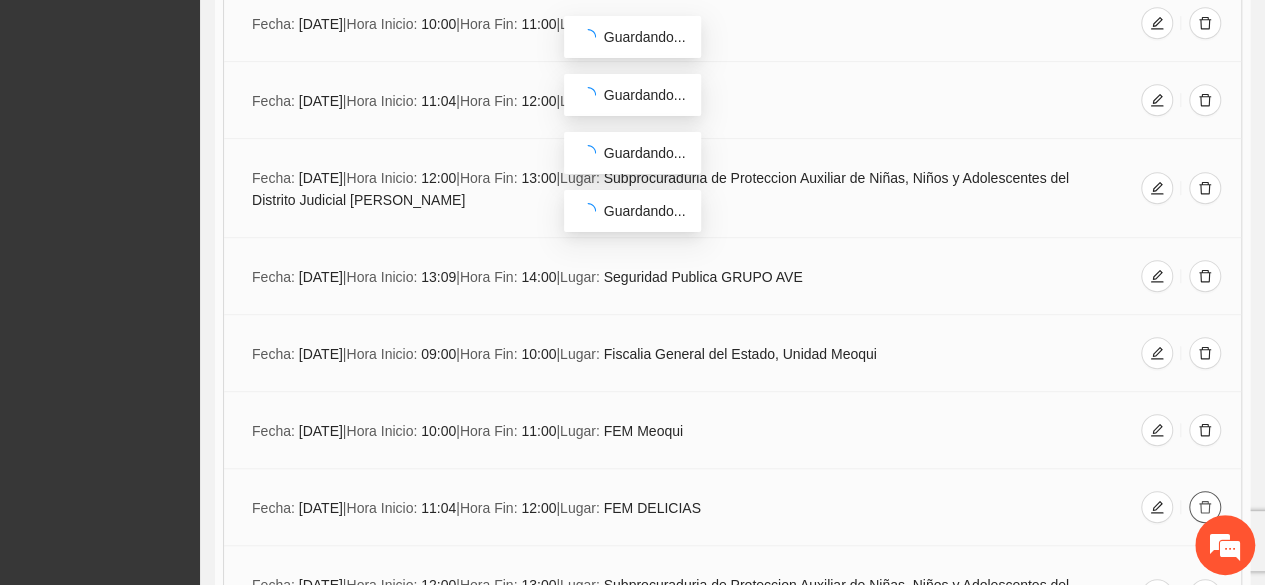 click 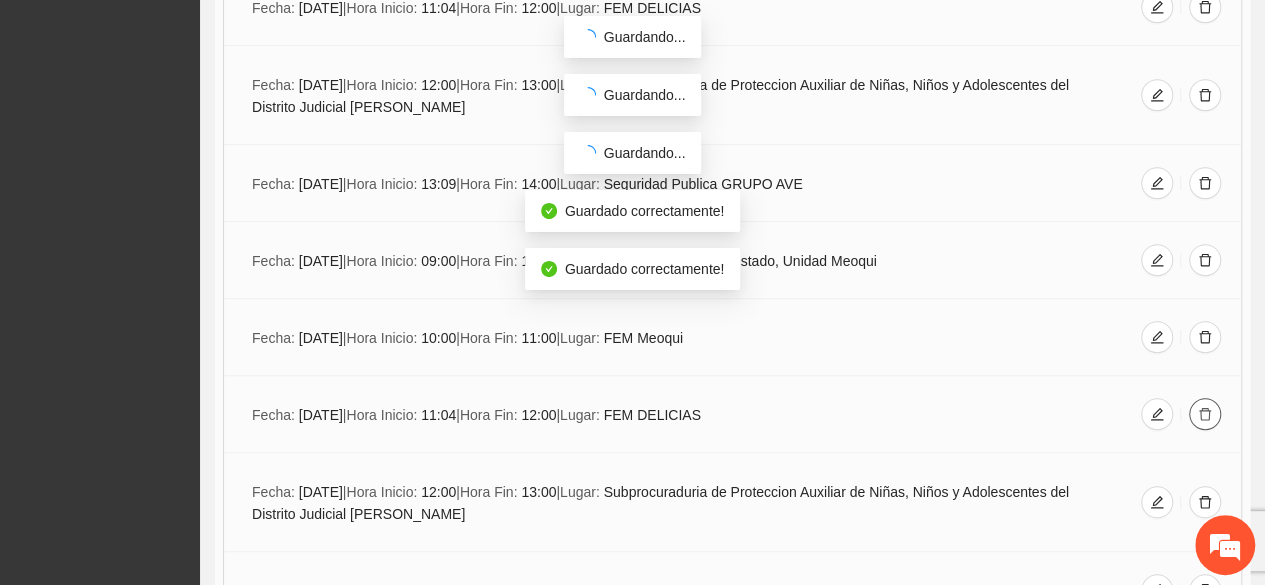 scroll, scrollTop: 4415, scrollLeft: 0, axis: vertical 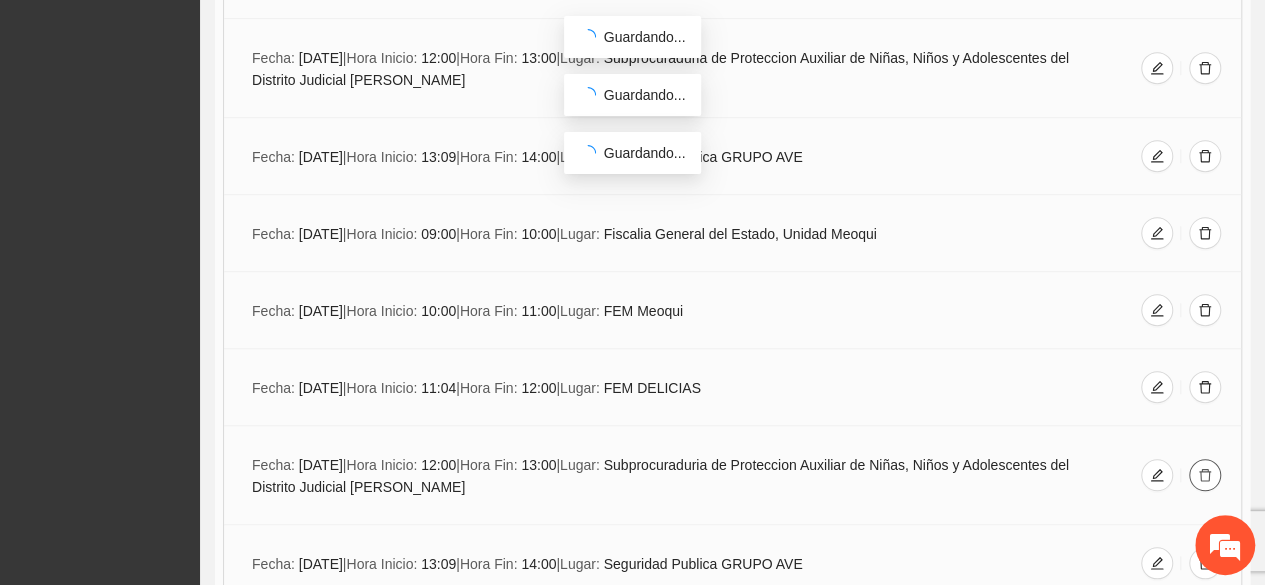 click 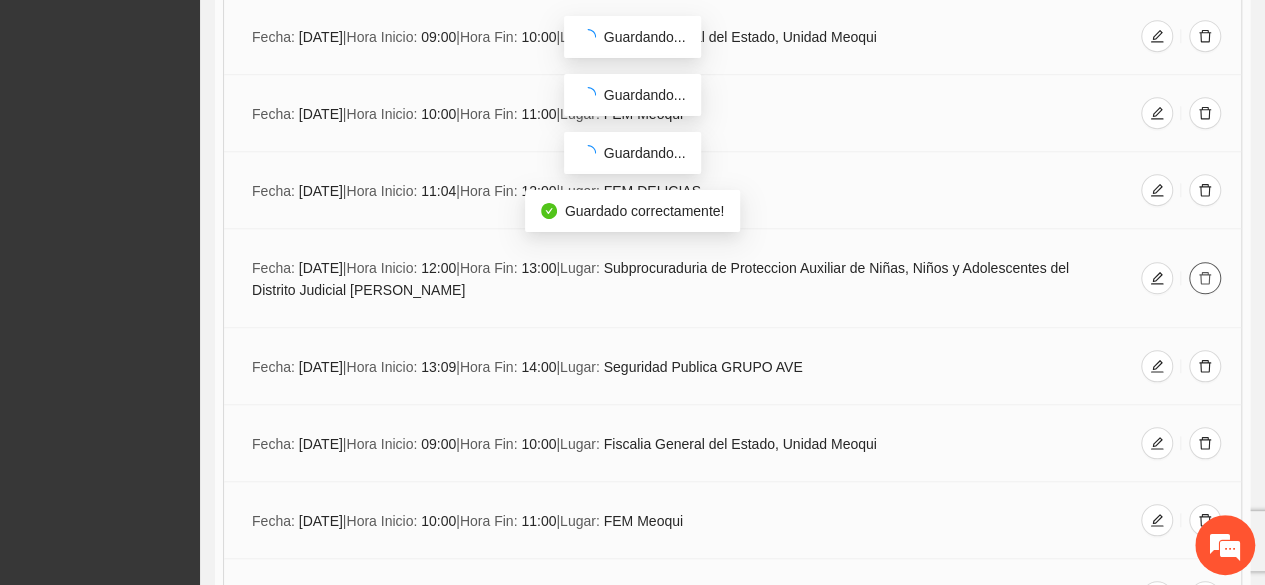 scroll, scrollTop: 4615, scrollLeft: 0, axis: vertical 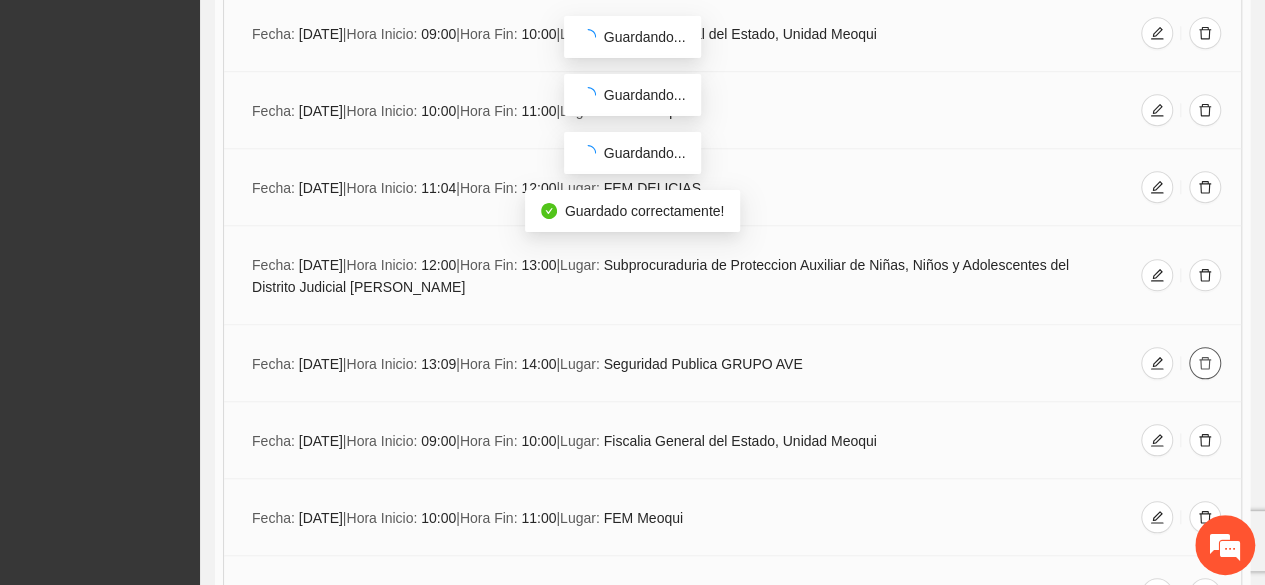 click 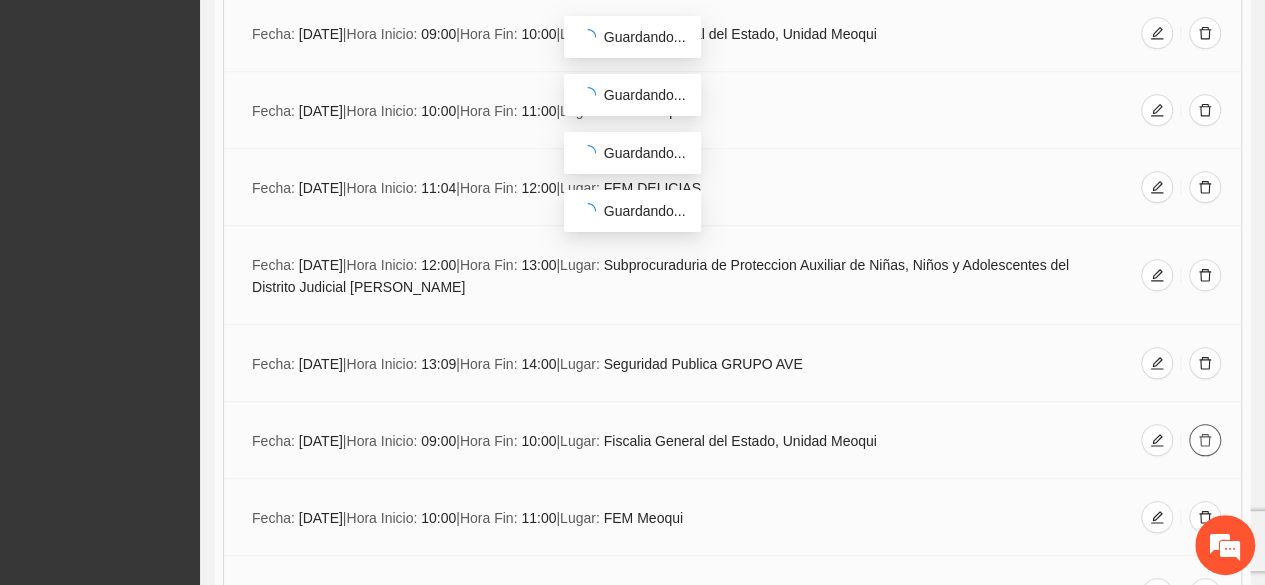 click at bounding box center [1205, 440] 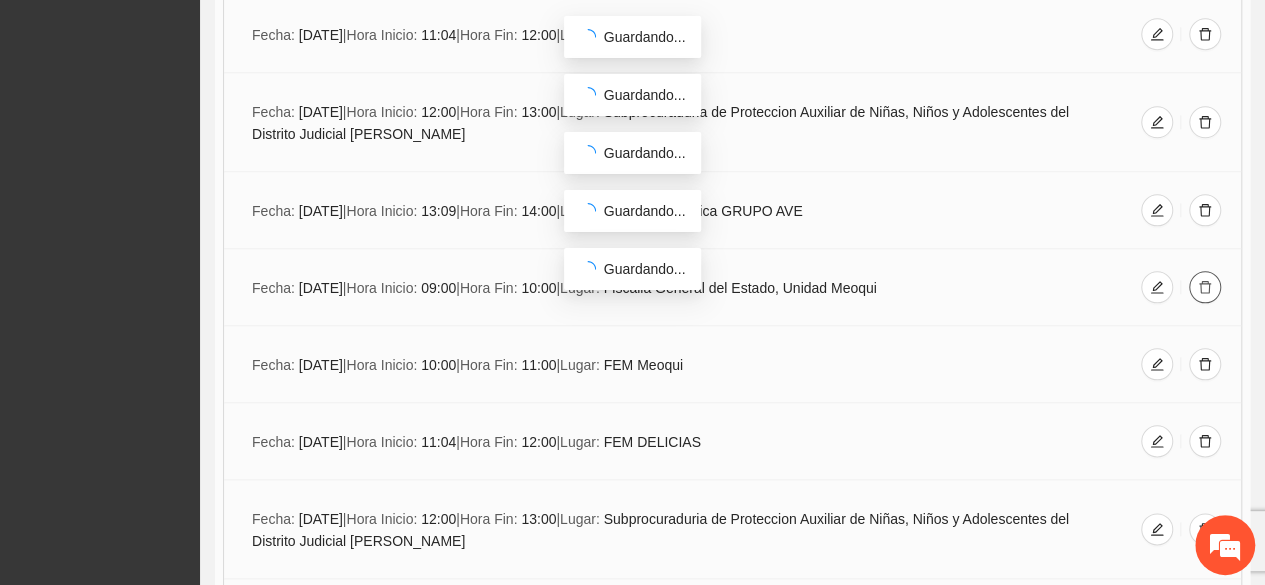 scroll, scrollTop: 4775, scrollLeft: 0, axis: vertical 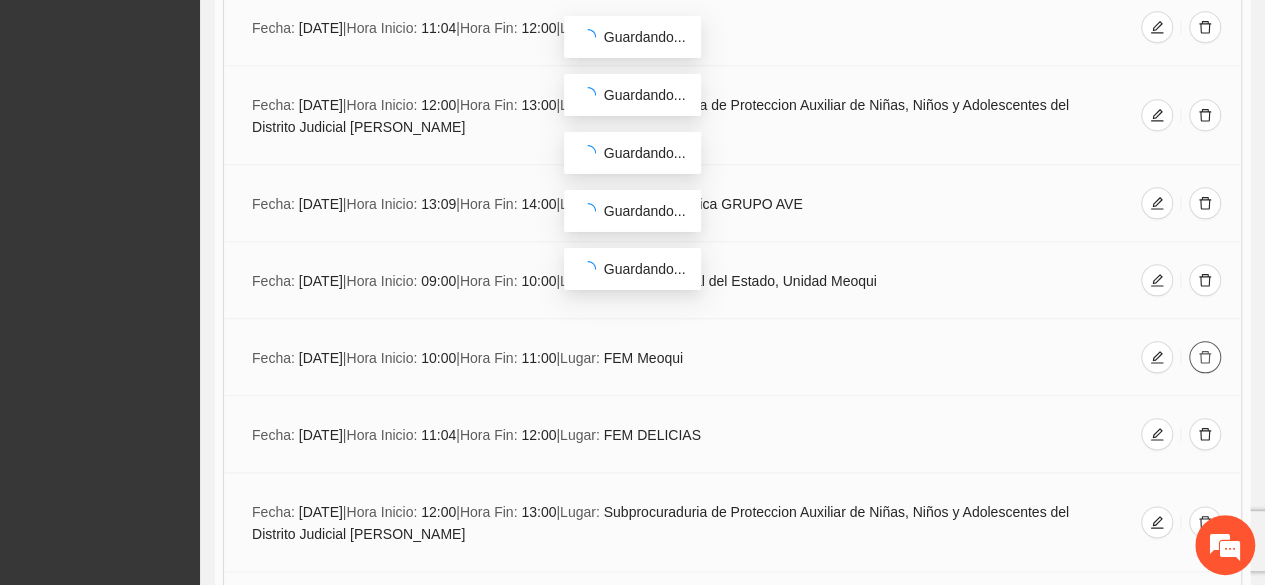 click 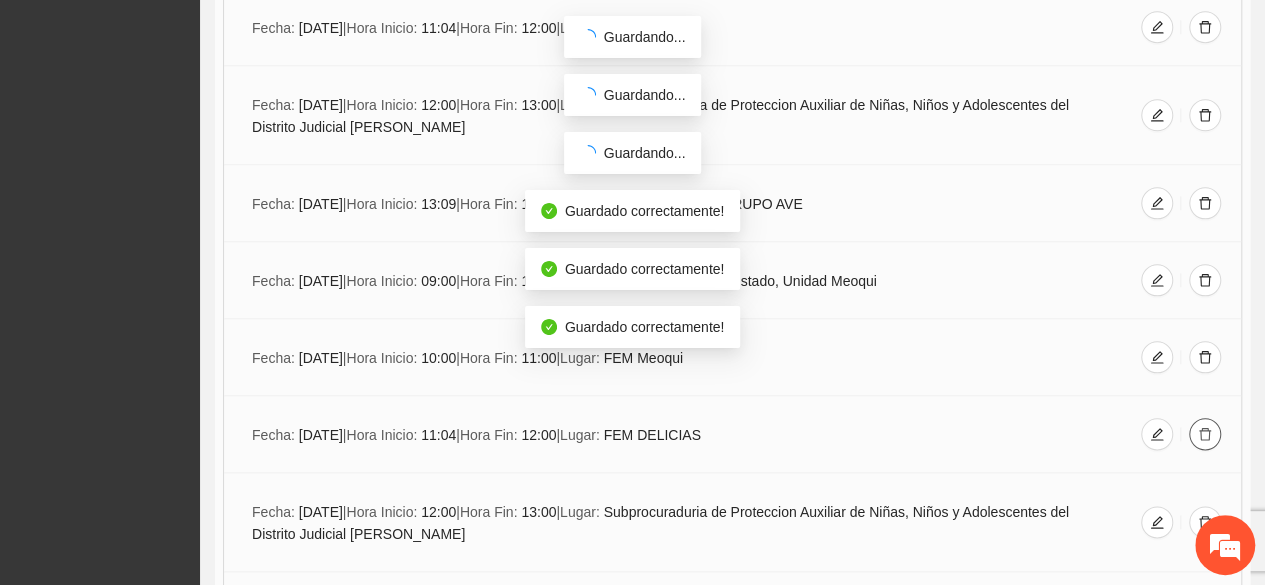 click 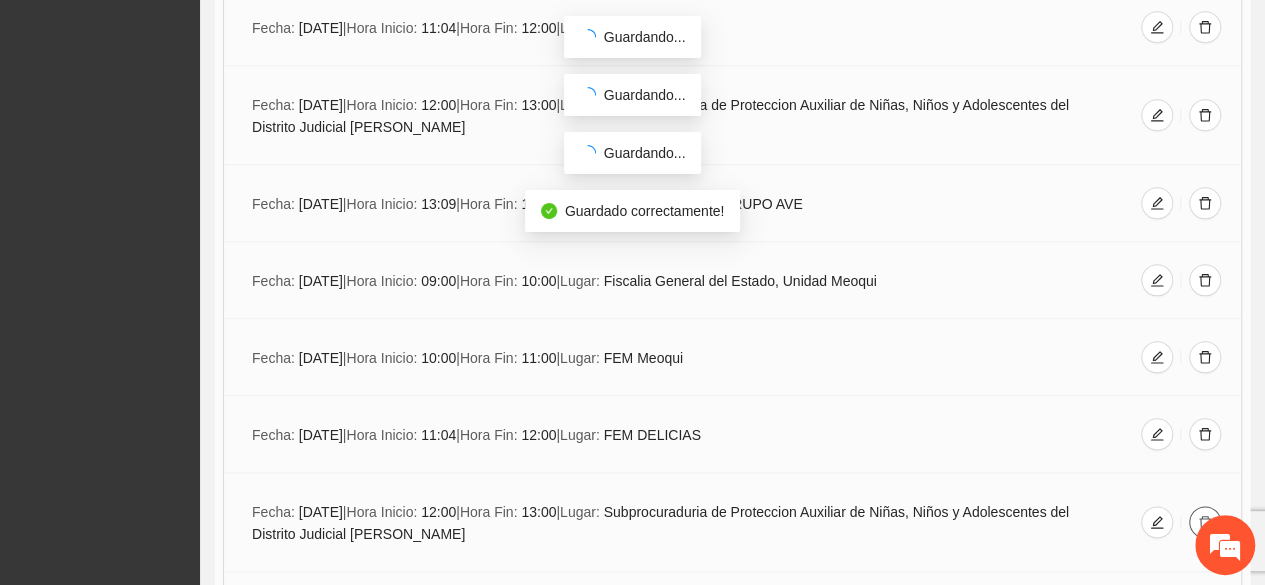 click at bounding box center [1205, 522] 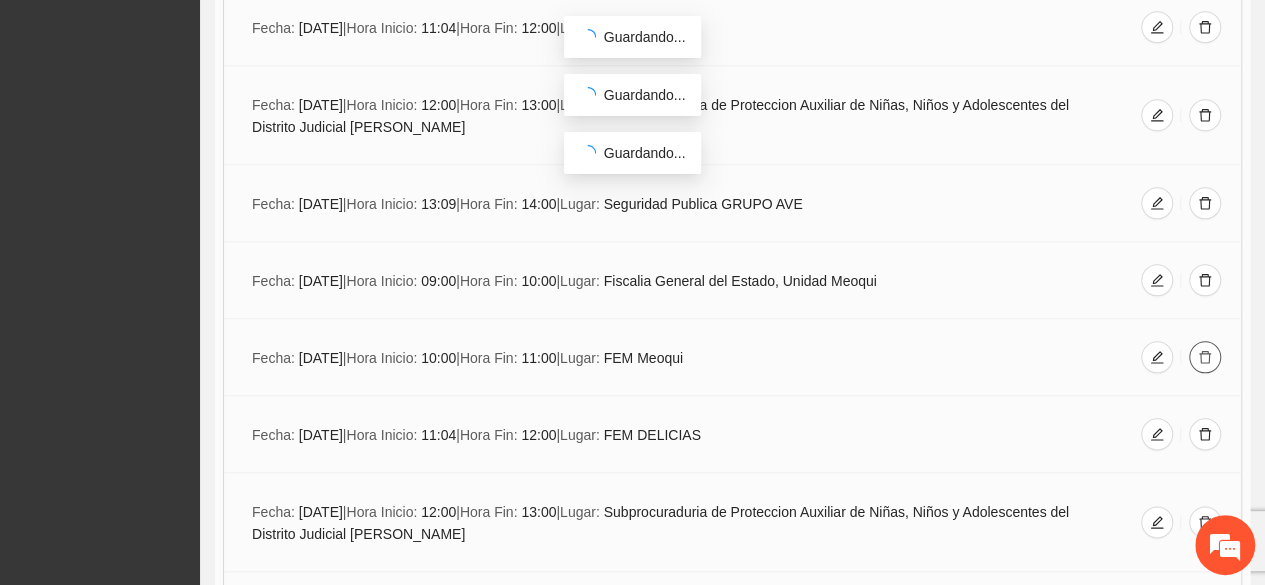 click at bounding box center [1205, 357] 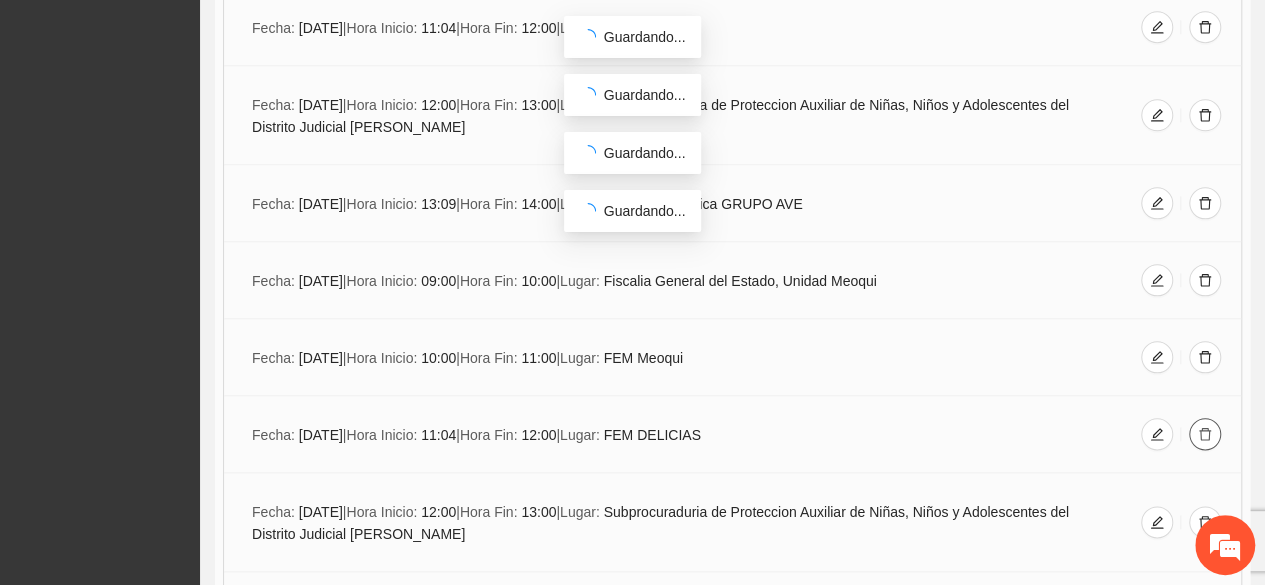 click 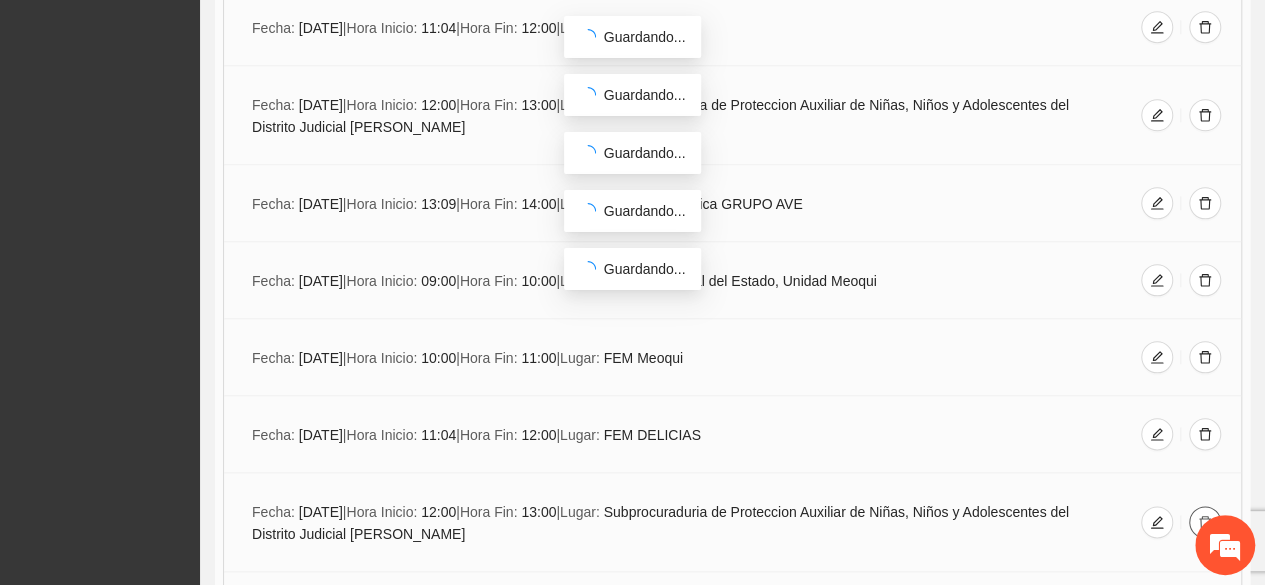 click 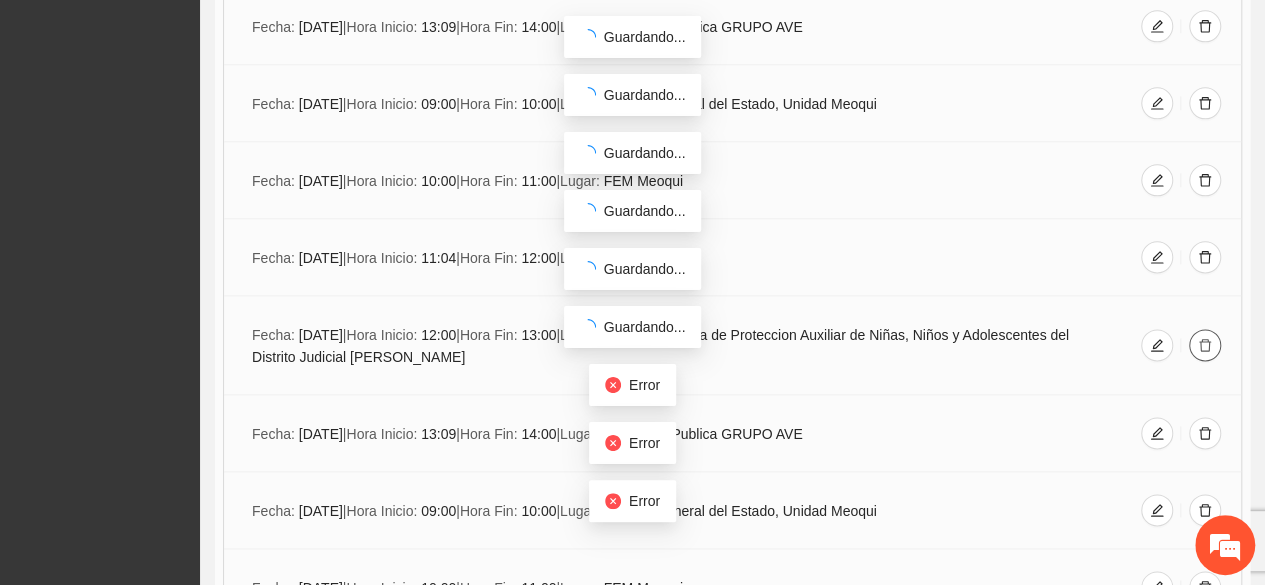 scroll, scrollTop: 4975, scrollLeft: 0, axis: vertical 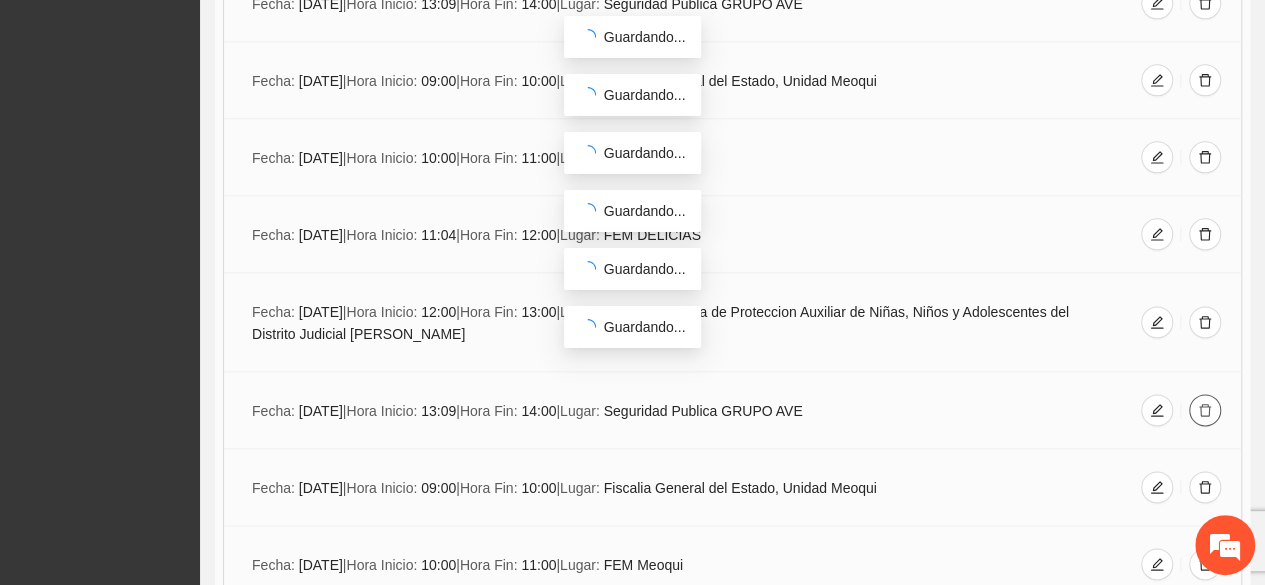 click 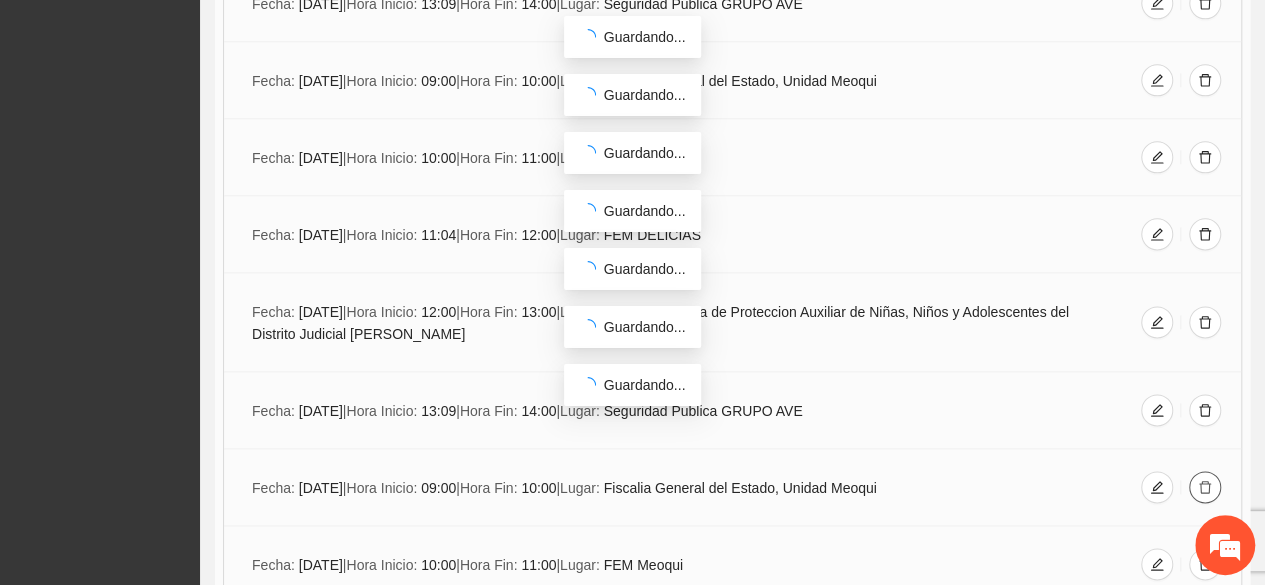 click at bounding box center (1205, 487) 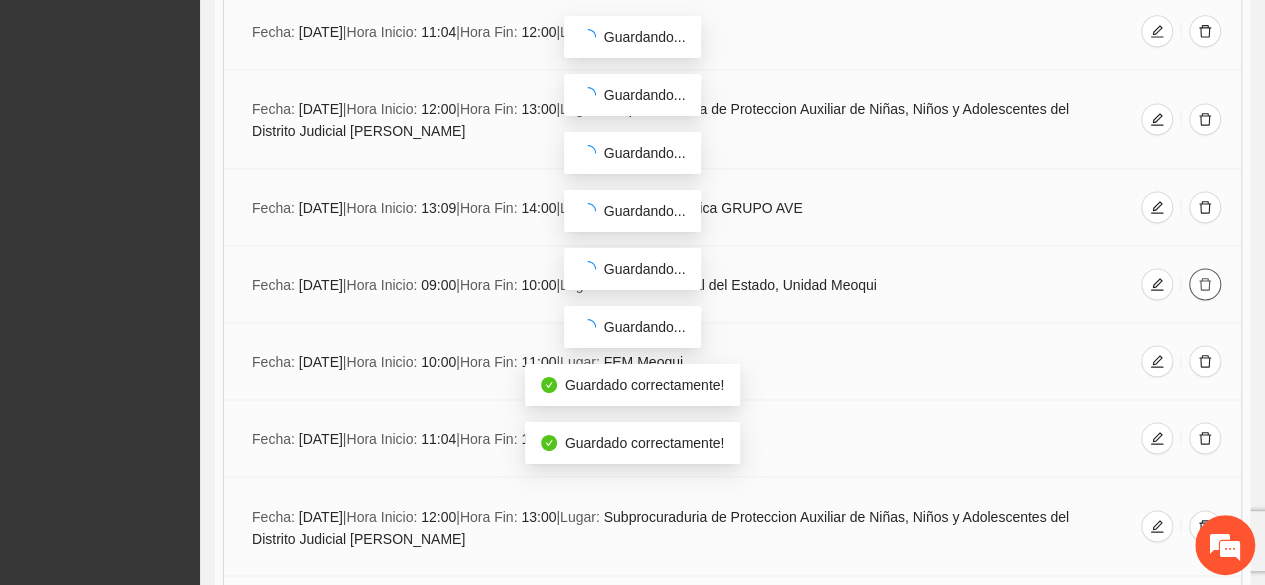 scroll, scrollTop: 5215, scrollLeft: 0, axis: vertical 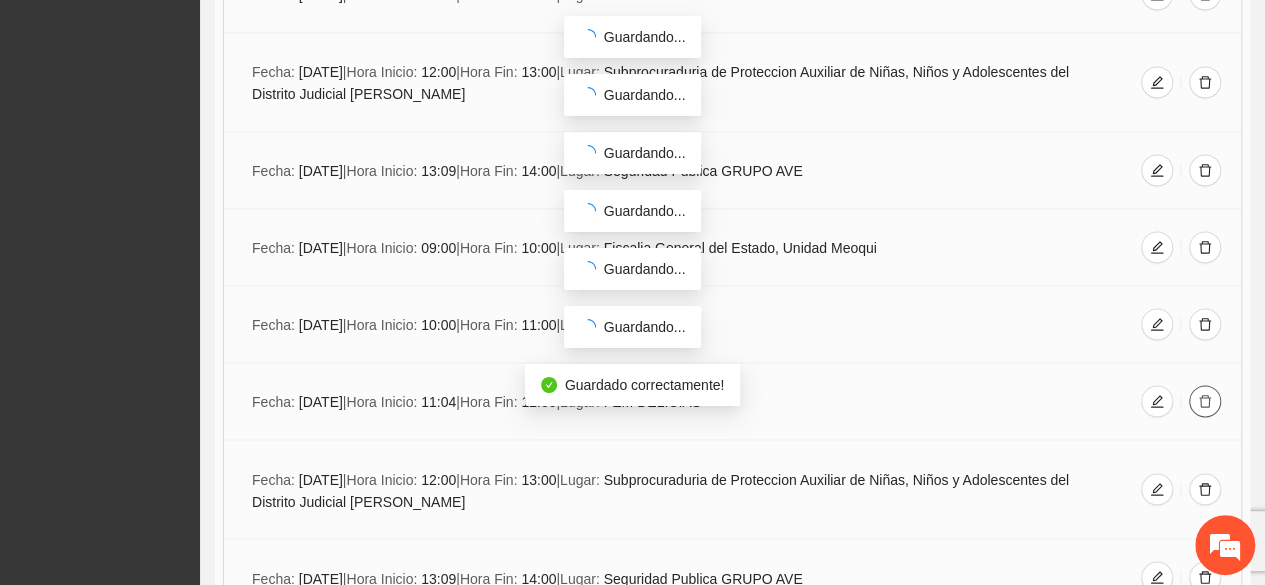 click at bounding box center [1205, 401] 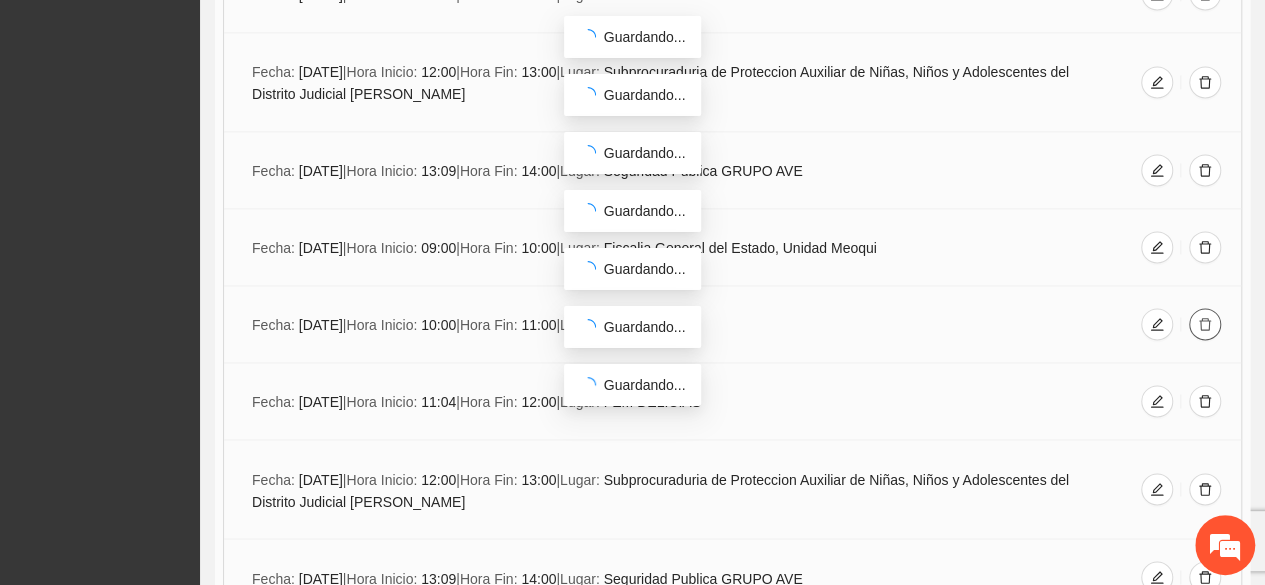 click 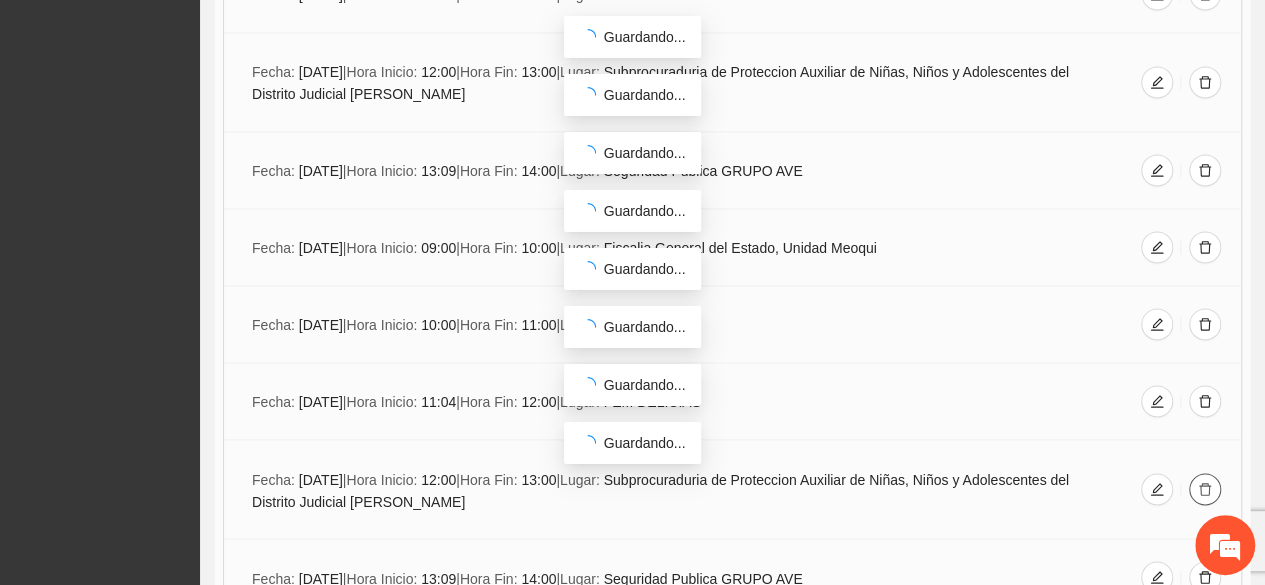 click 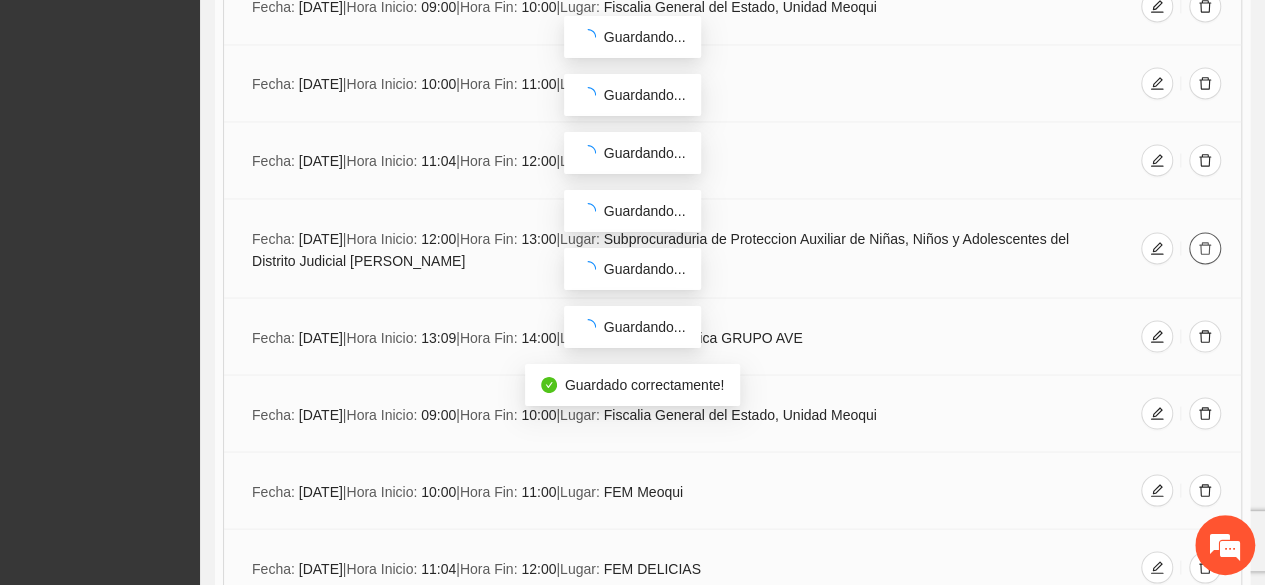 scroll, scrollTop: 5495, scrollLeft: 0, axis: vertical 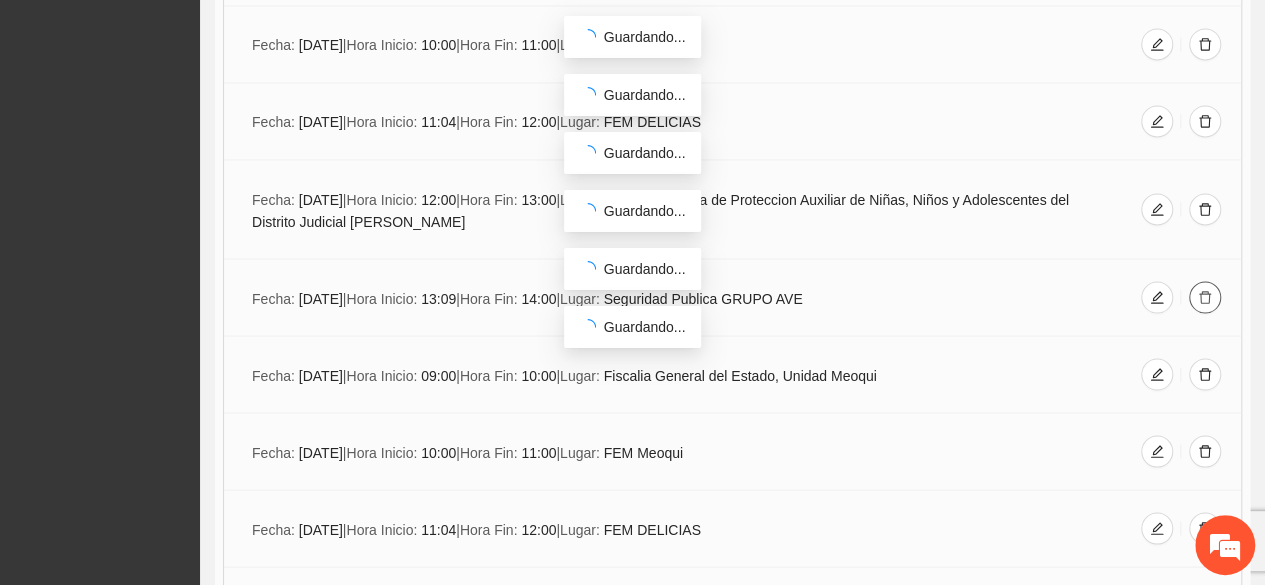 click 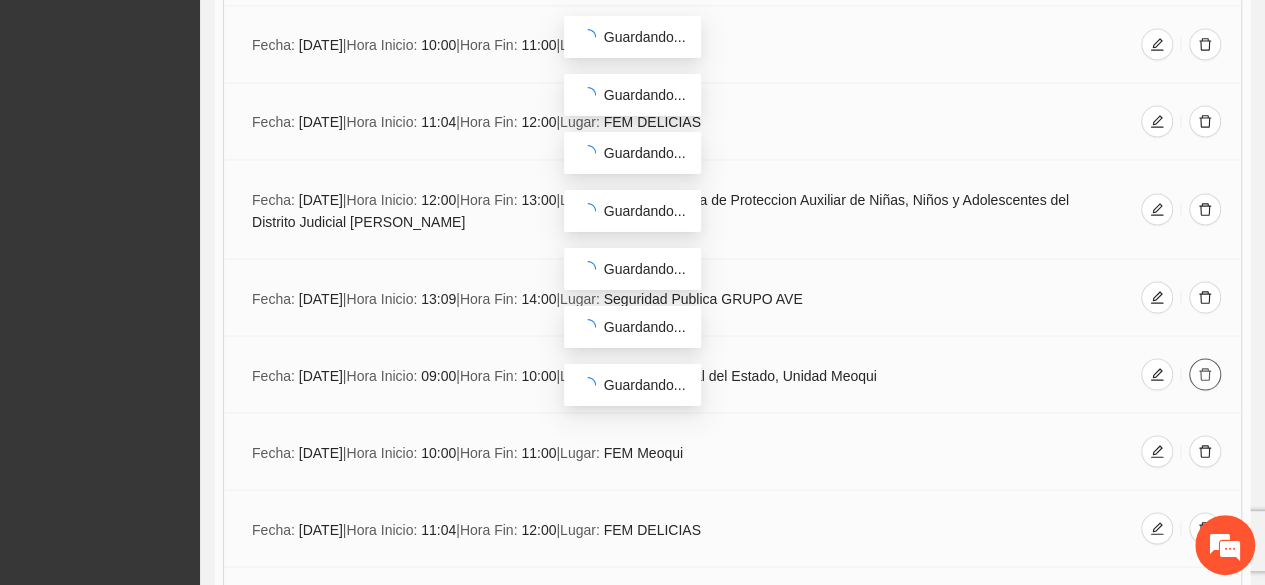 click 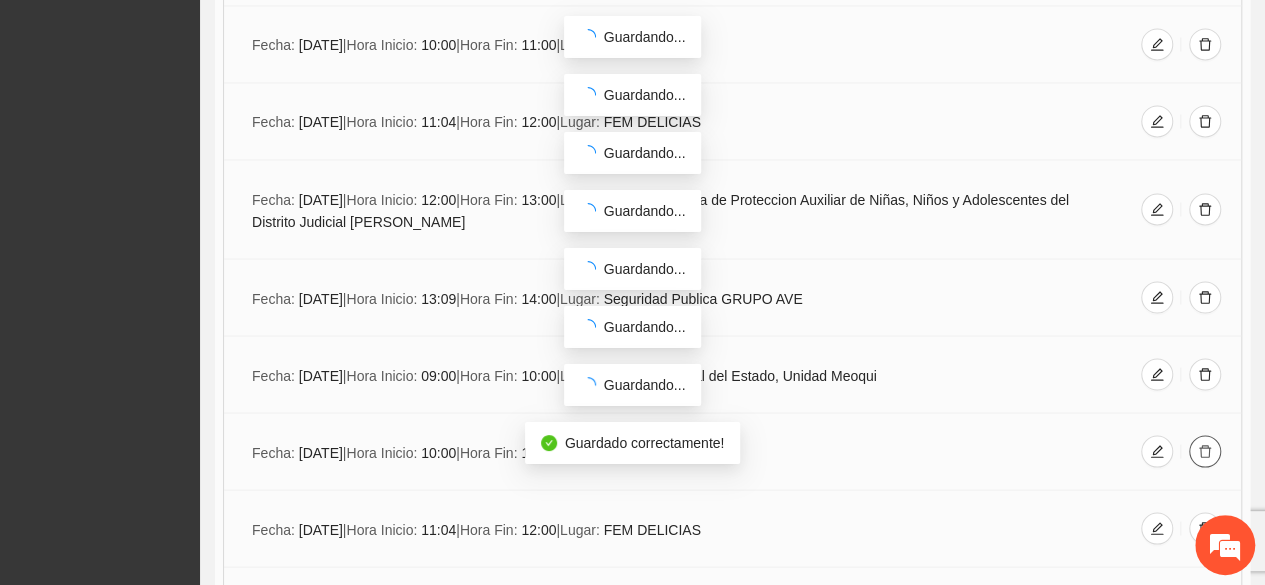 click 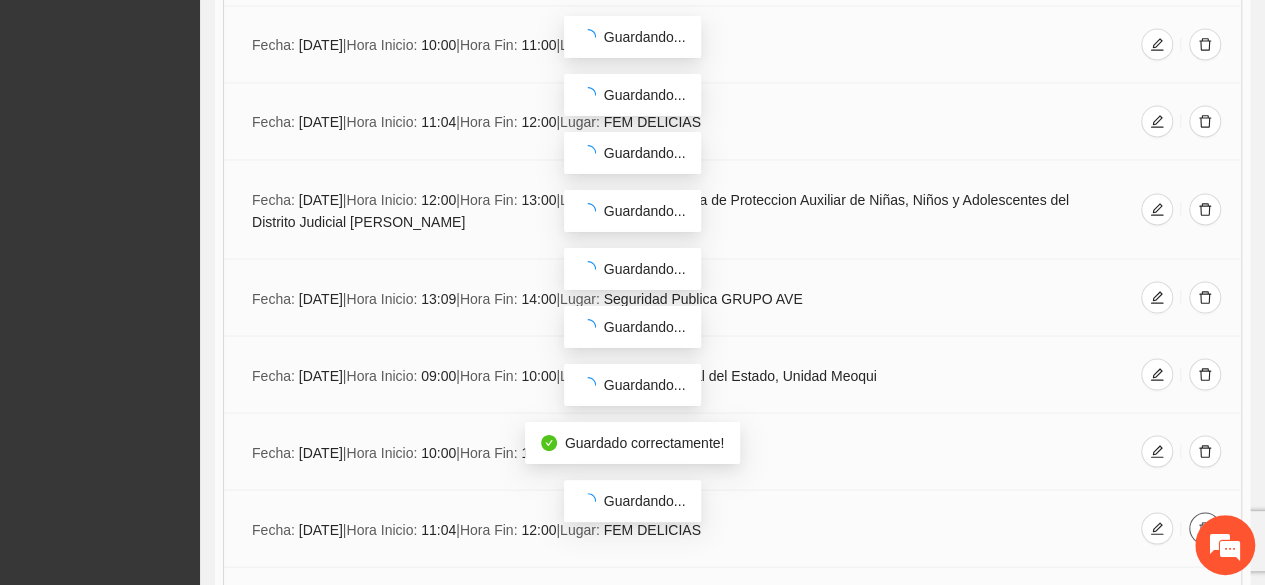 click at bounding box center [1205, 529] 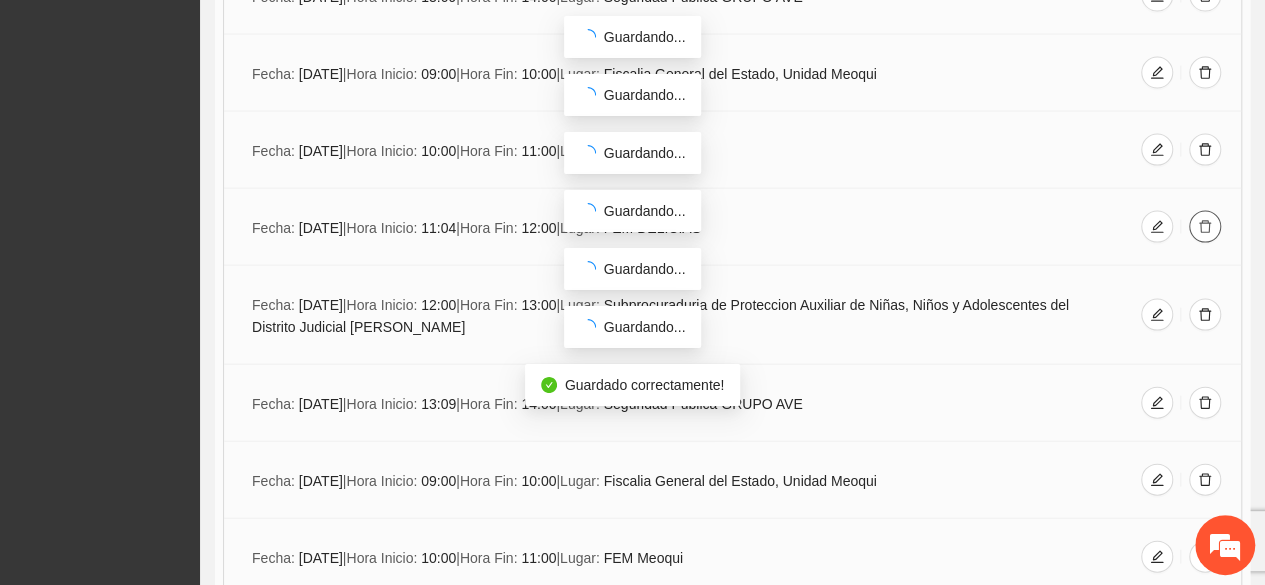 scroll, scrollTop: 5815, scrollLeft: 0, axis: vertical 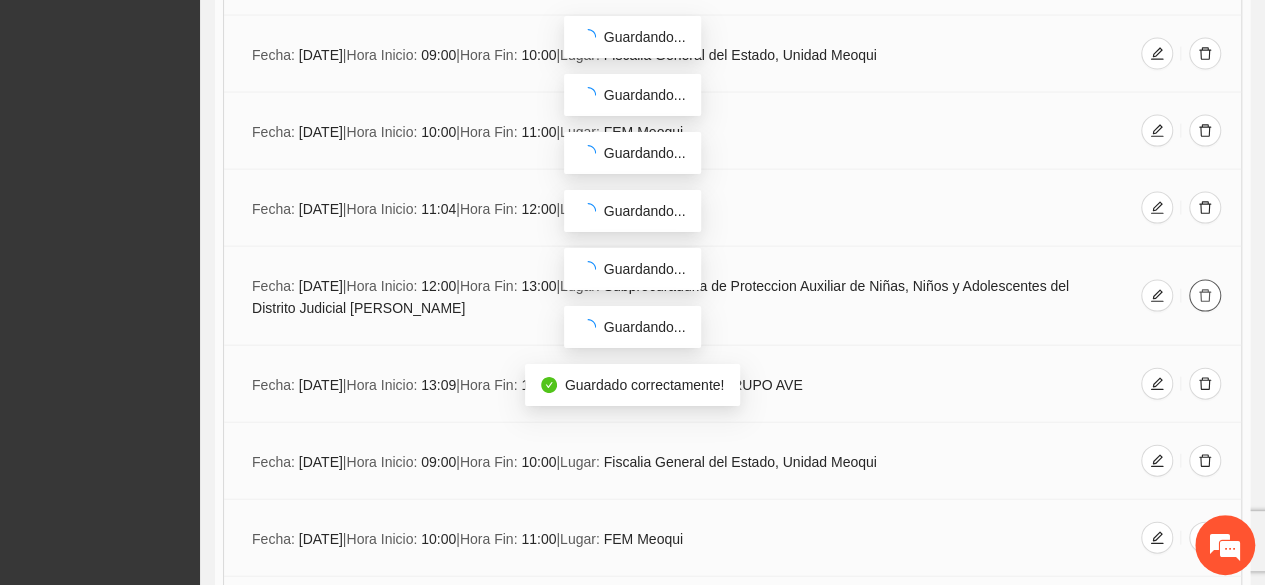 click 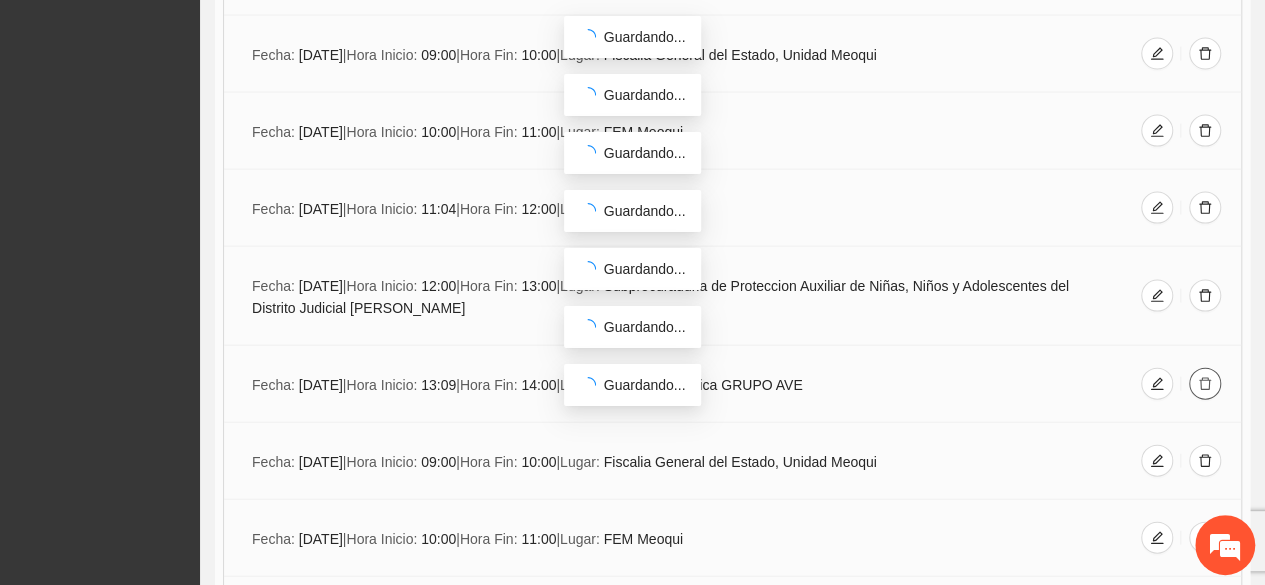 click 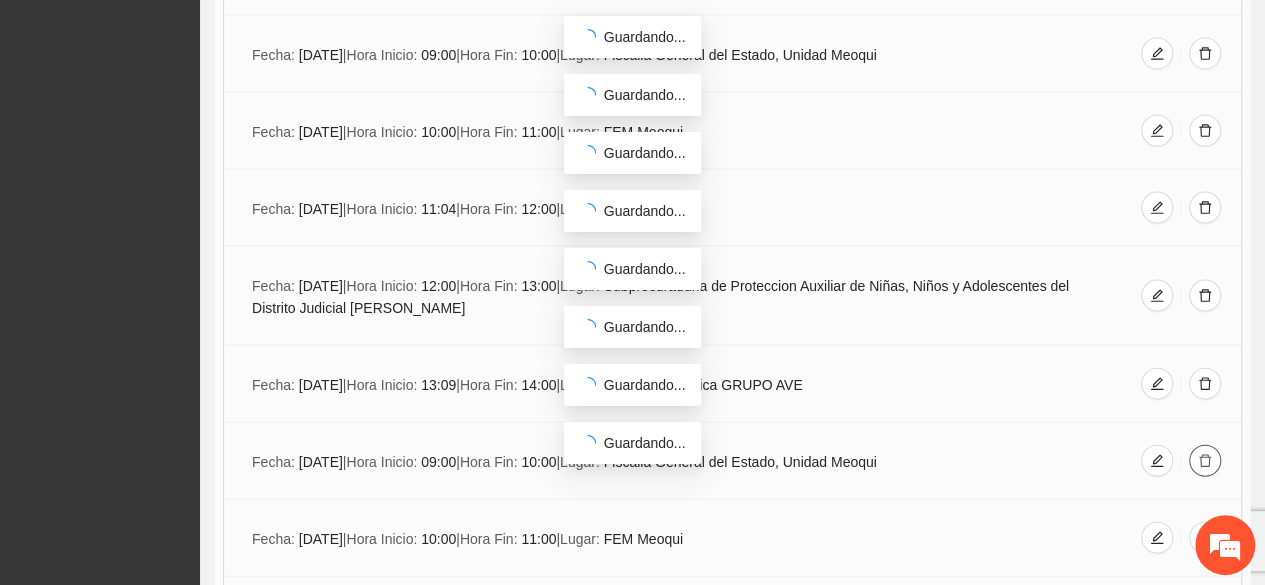 click at bounding box center [1205, 461] 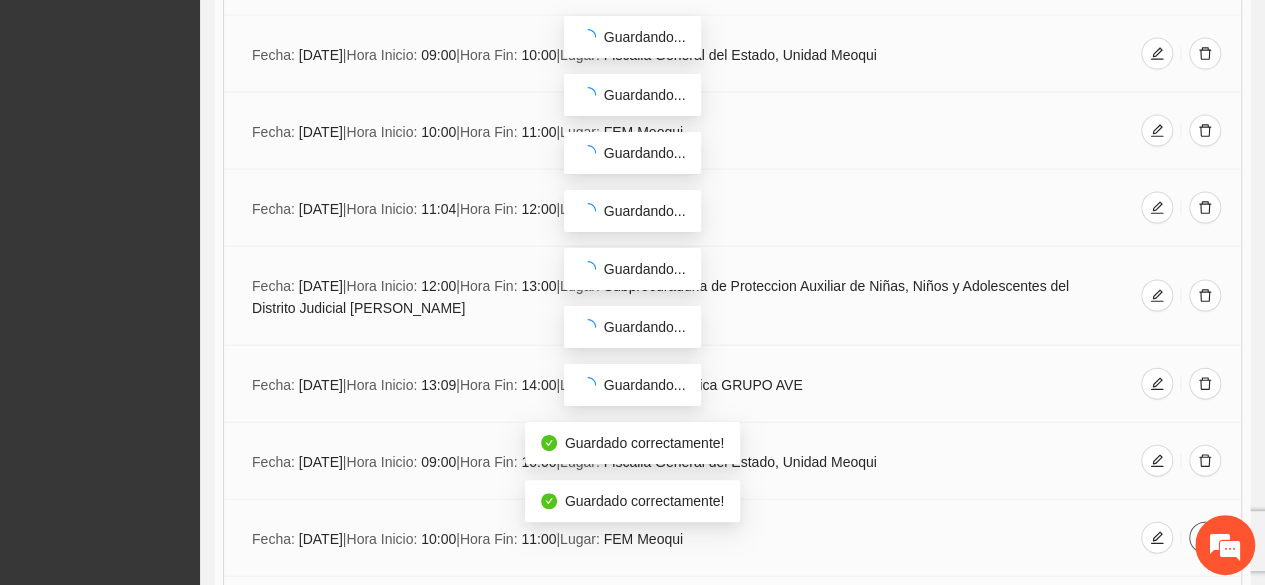 click 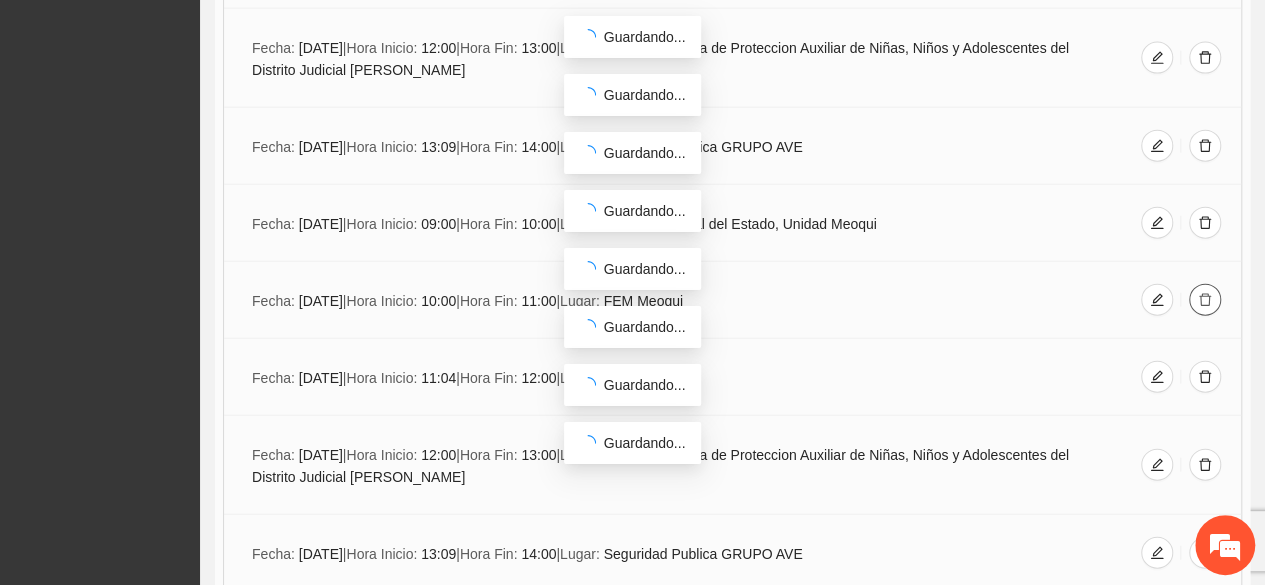 scroll, scrollTop: 6095, scrollLeft: 0, axis: vertical 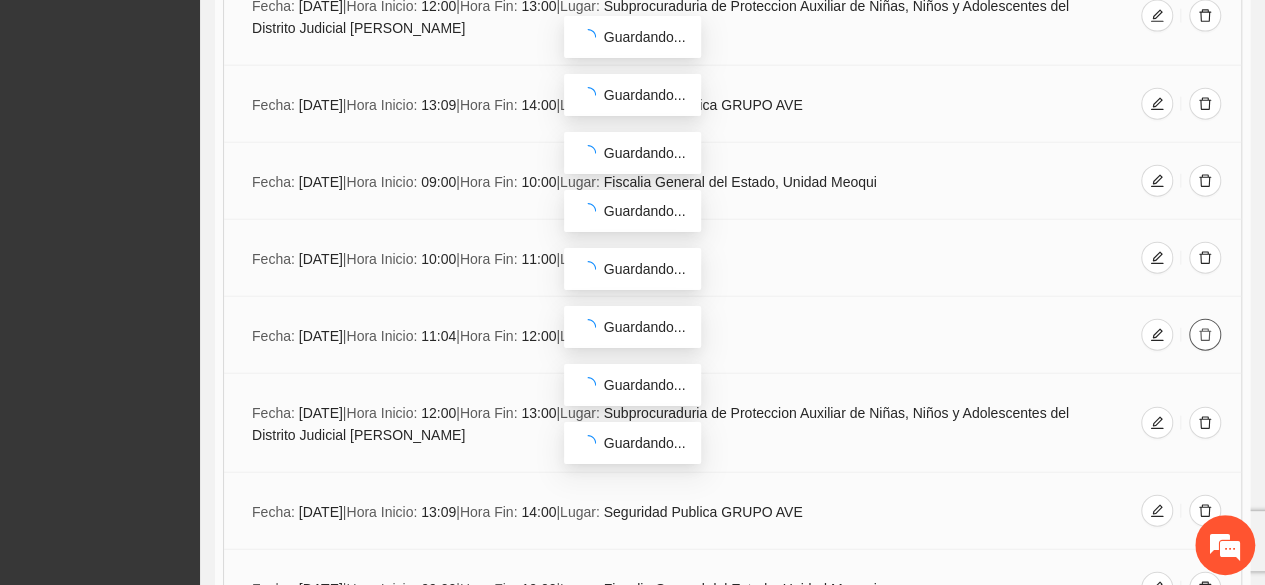 click at bounding box center (1205, 335) 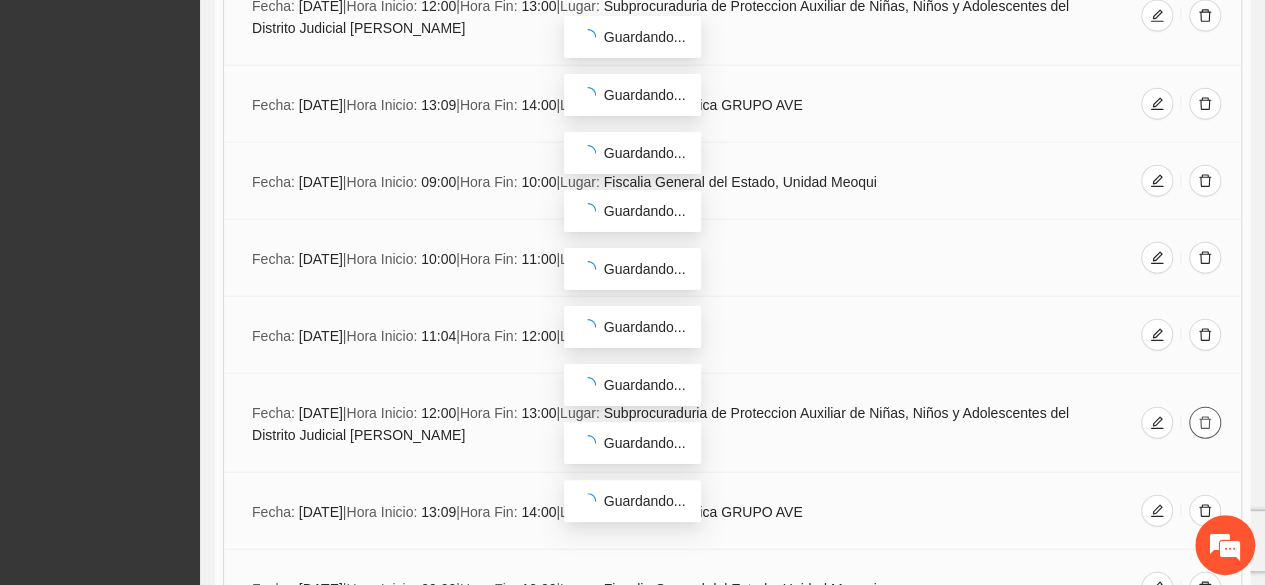 click at bounding box center (1205, 423) 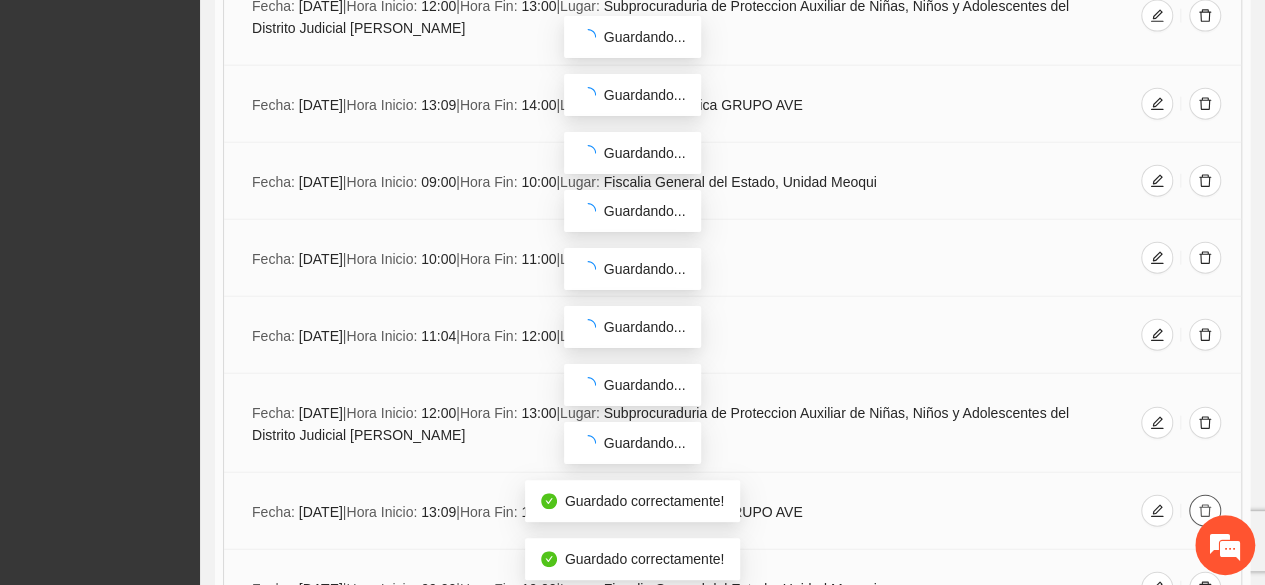 click 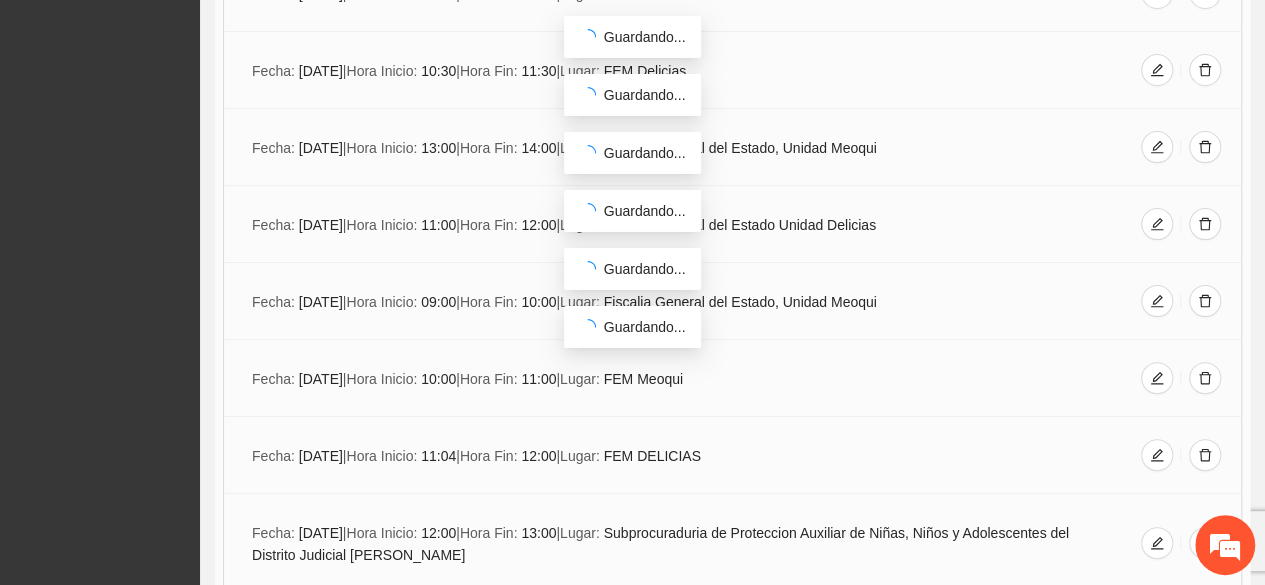 scroll, scrollTop: 0, scrollLeft: 0, axis: both 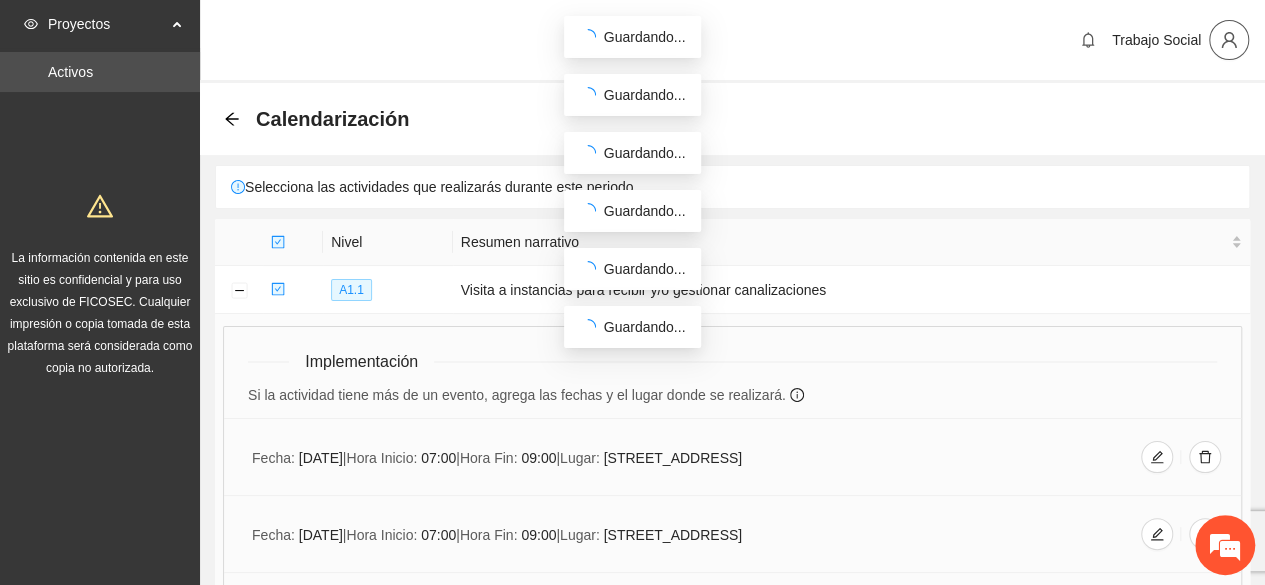 click 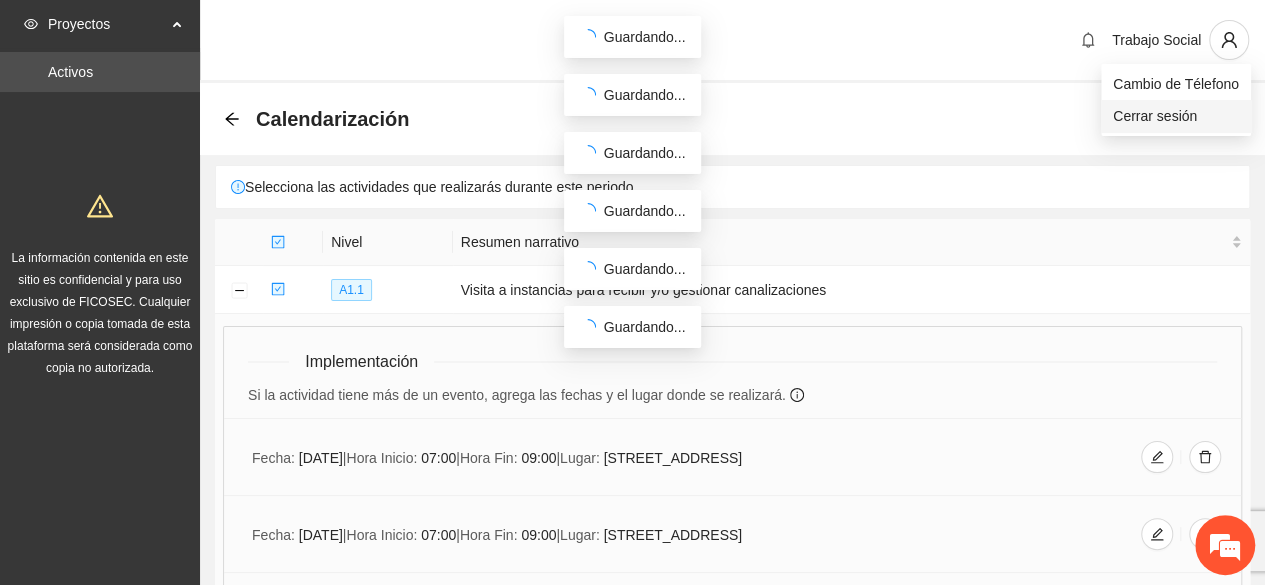 click on "Cerrar sesión" at bounding box center (1176, 116) 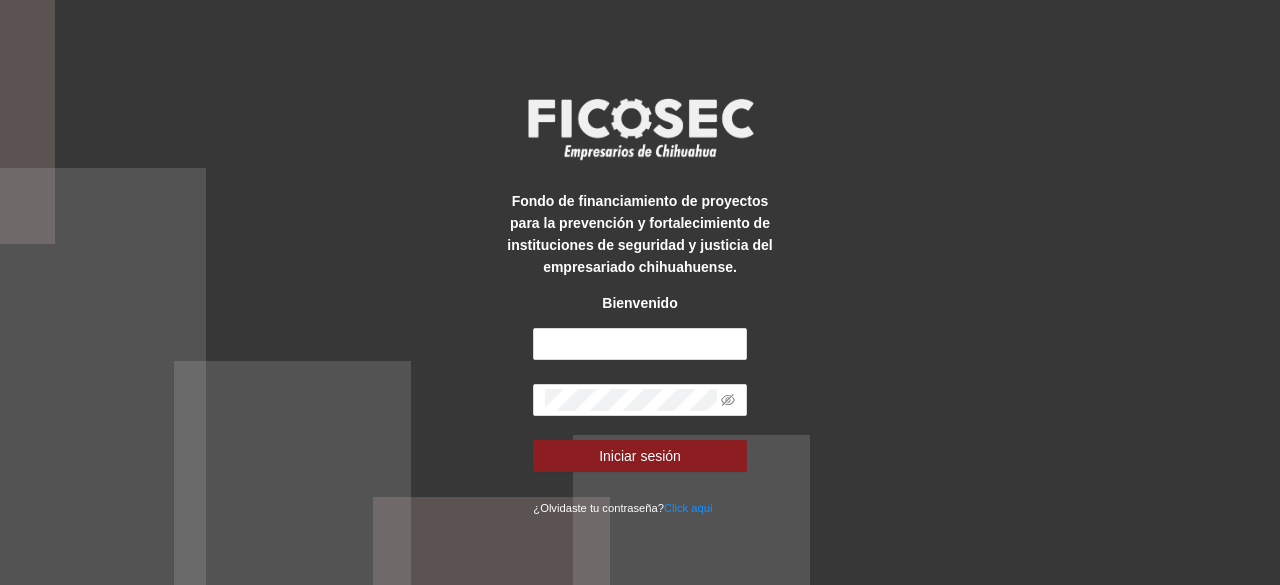 scroll, scrollTop: 0, scrollLeft: 0, axis: both 